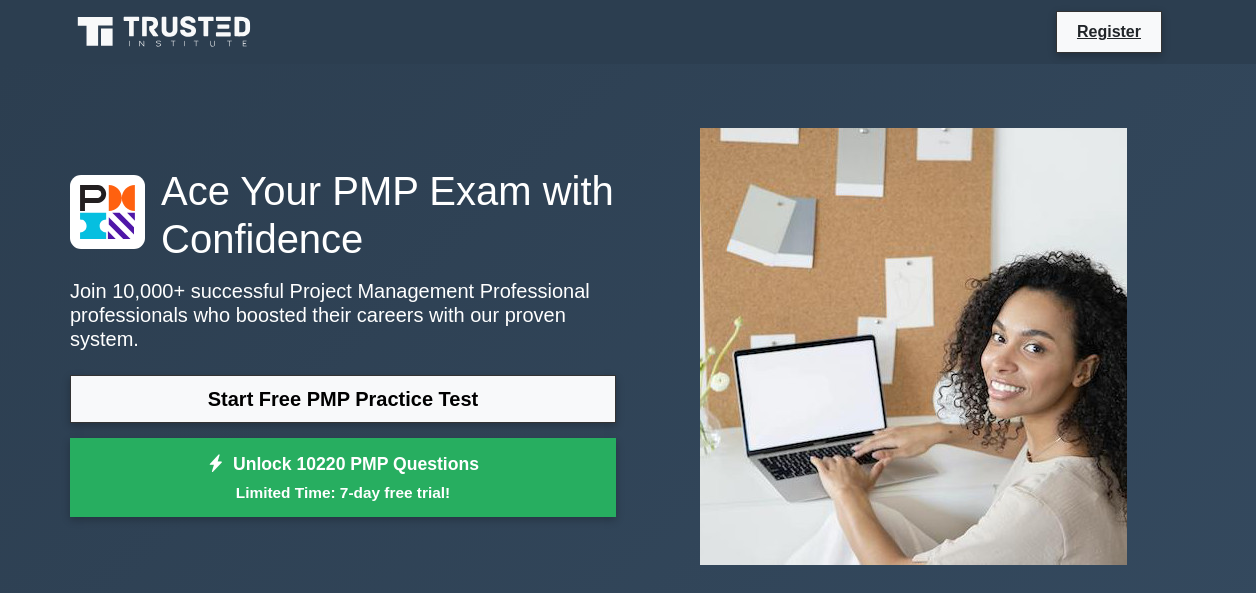 click on "Start Free PMP Practice Test" at bounding box center (343, 399) 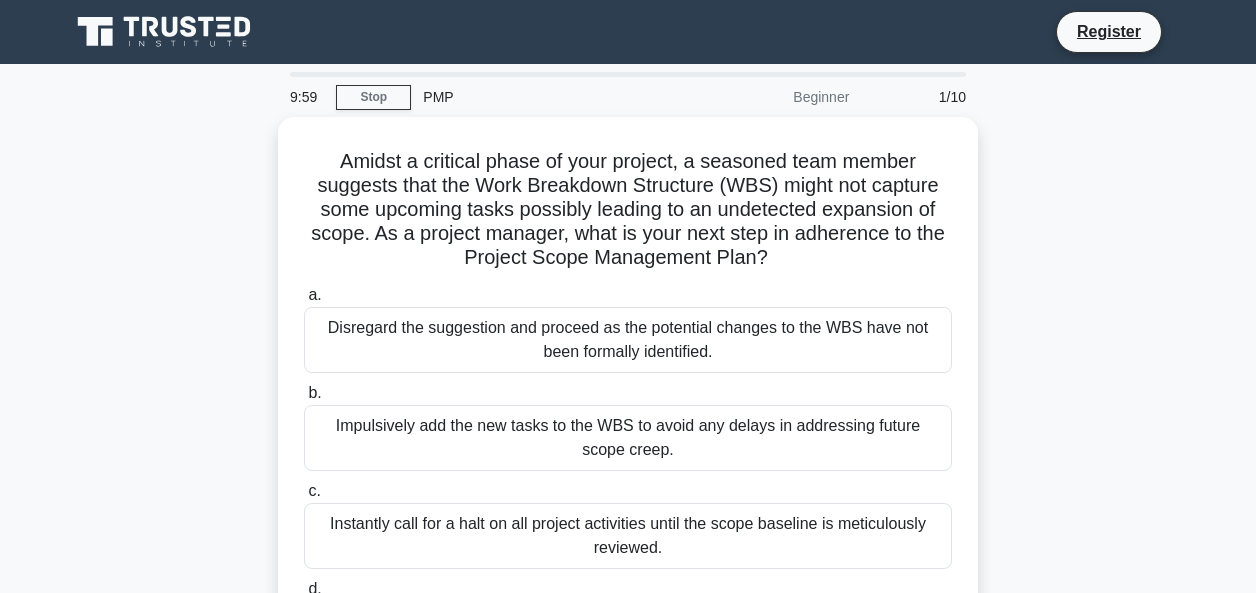 scroll, scrollTop: 0, scrollLeft: 0, axis: both 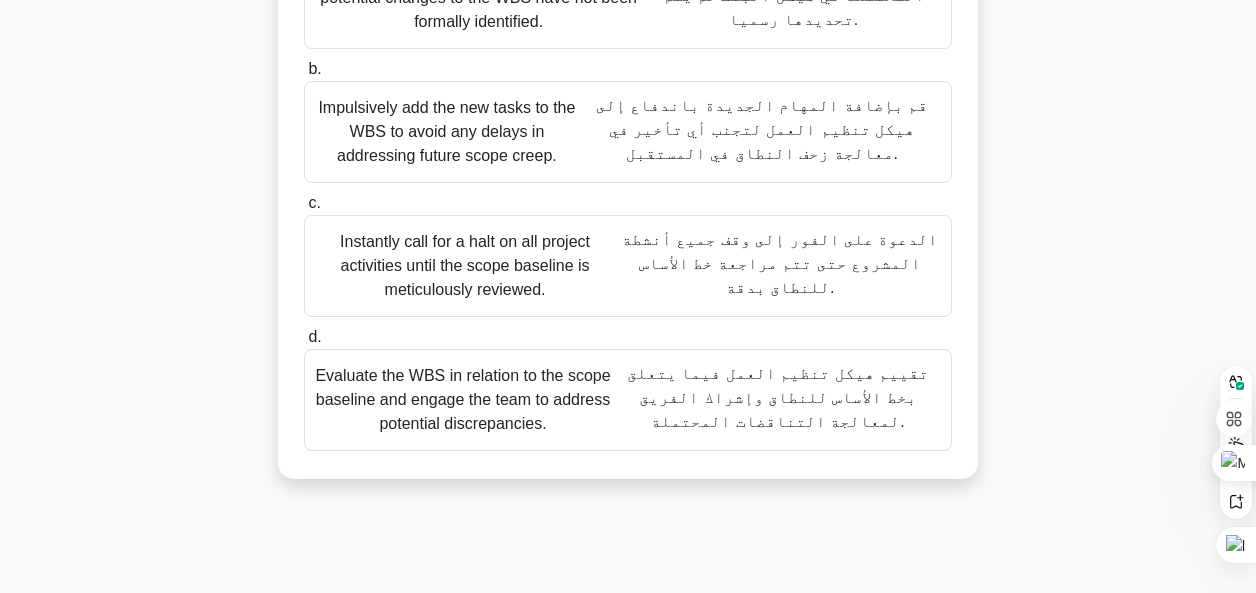click on "d." at bounding box center [314, 336] 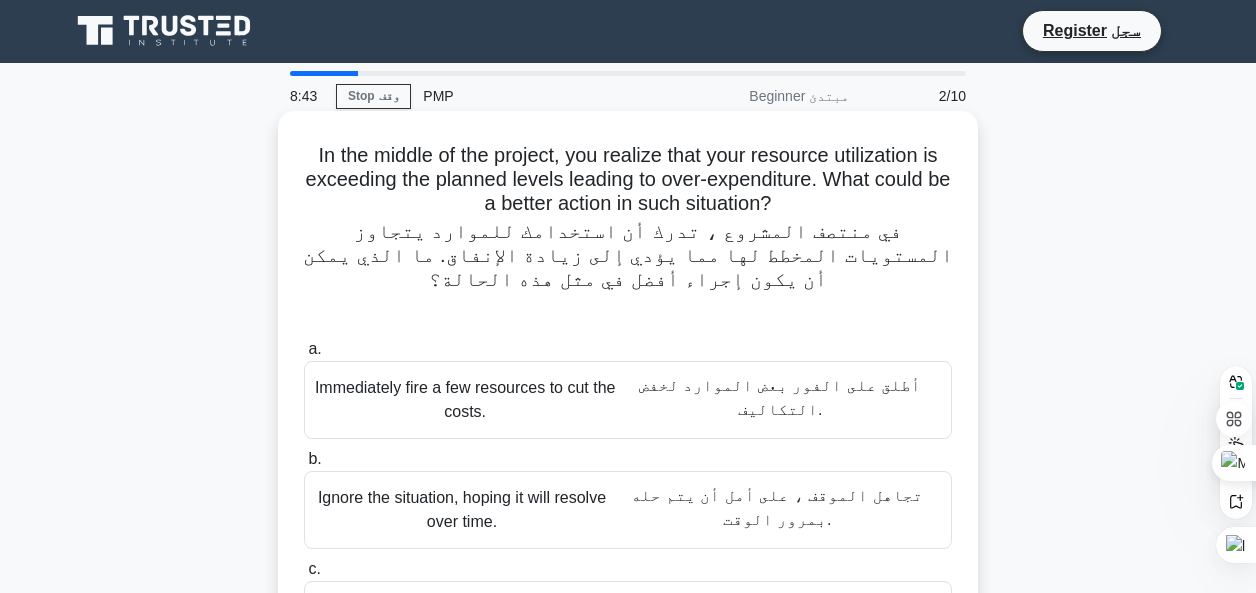 scroll, scrollTop: 0, scrollLeft: 0, axis: both 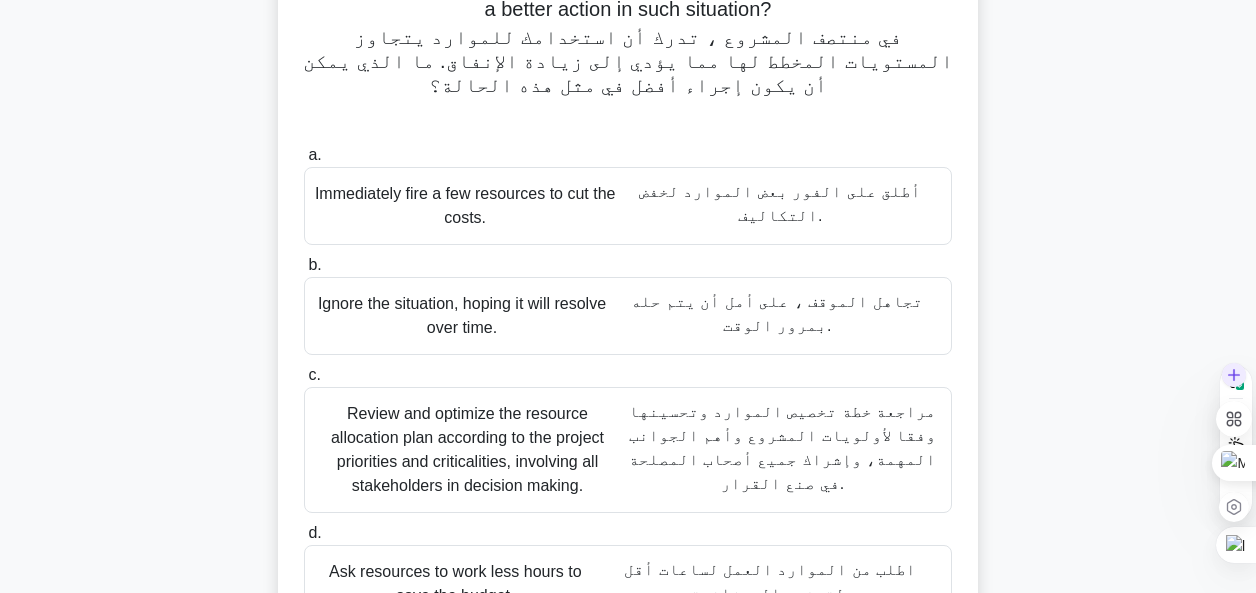click at bounding box center (1236, 441) 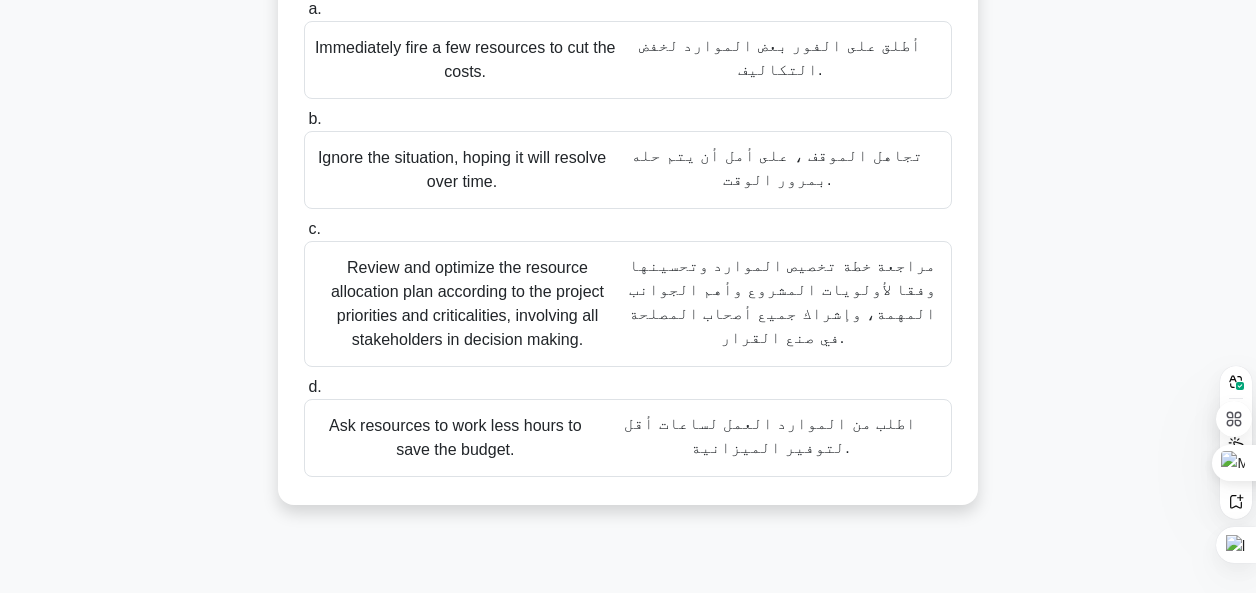 scroll, scrollTop: 360, scrollLeft: 0, axis: vertical 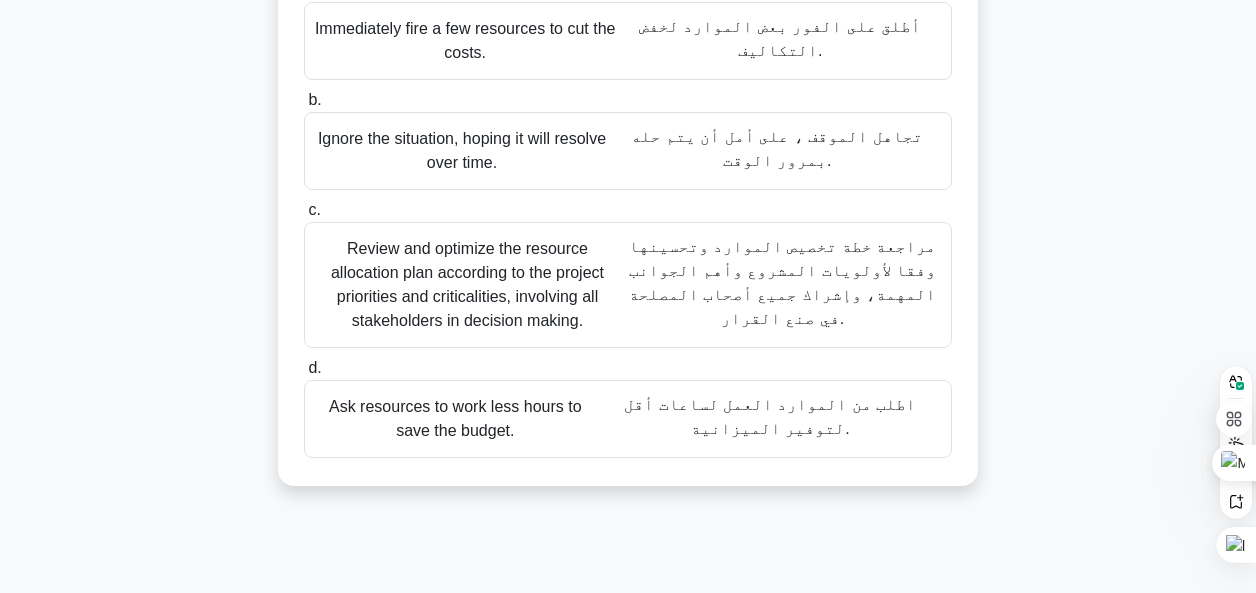 click on "Review and optimize the resource allocation plan according to the project priorities and criticalities, involving all stakeholders in decision making.
مراجعة خطة تخصيص الموارد وتحسينها وفقا لأولويات المشروع وأهم الجوانب المهمة، وإشراك جميع أصحاب المصلحة في صنع القرار." at bounding box center [628, 285] 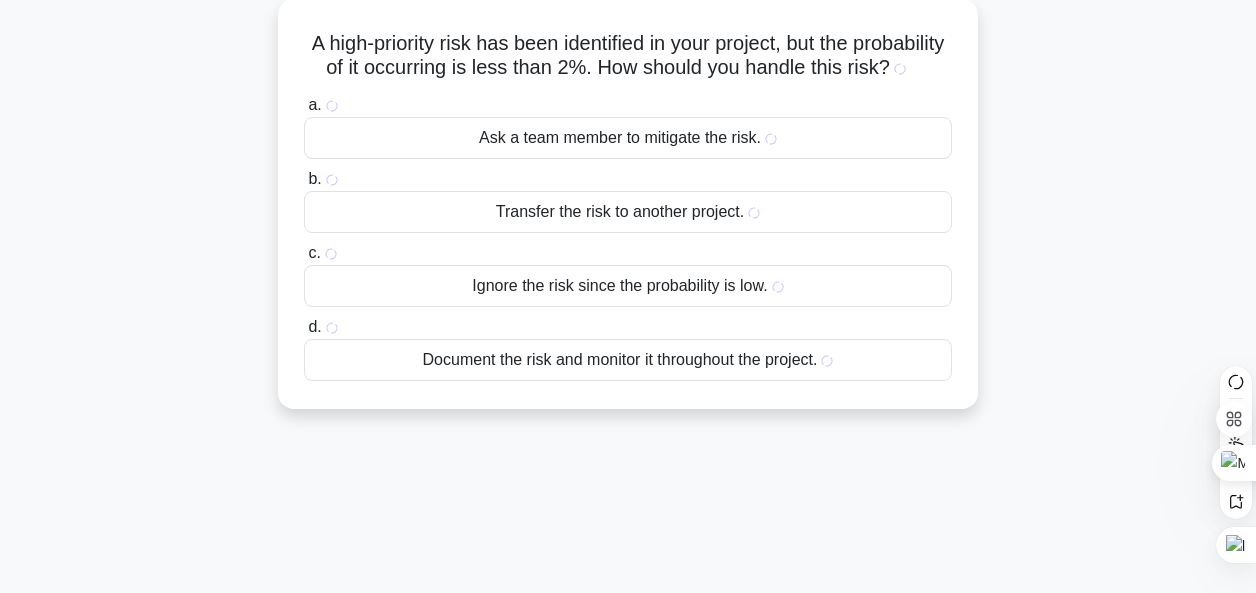 scroll, scrollTop: 0, scrollLeft: 0, axis: both 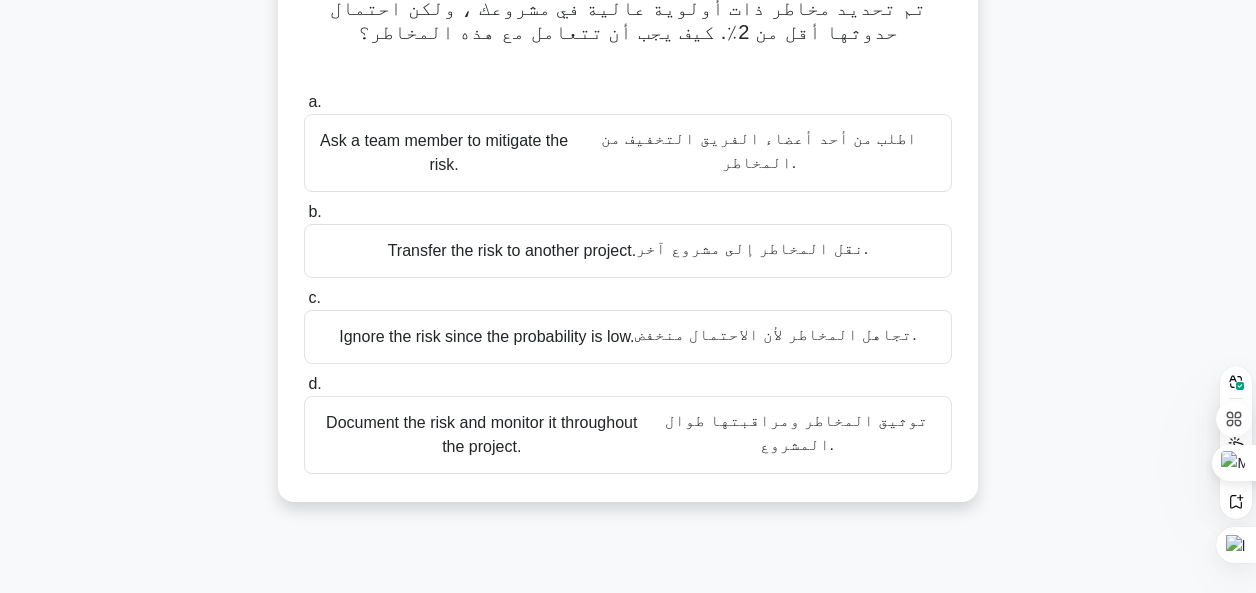 click on "Document the risk and monitor it throughout the project.
توثيق المخاطر ومراقبتها طوال المشروع." at bounding box center [628, 435] 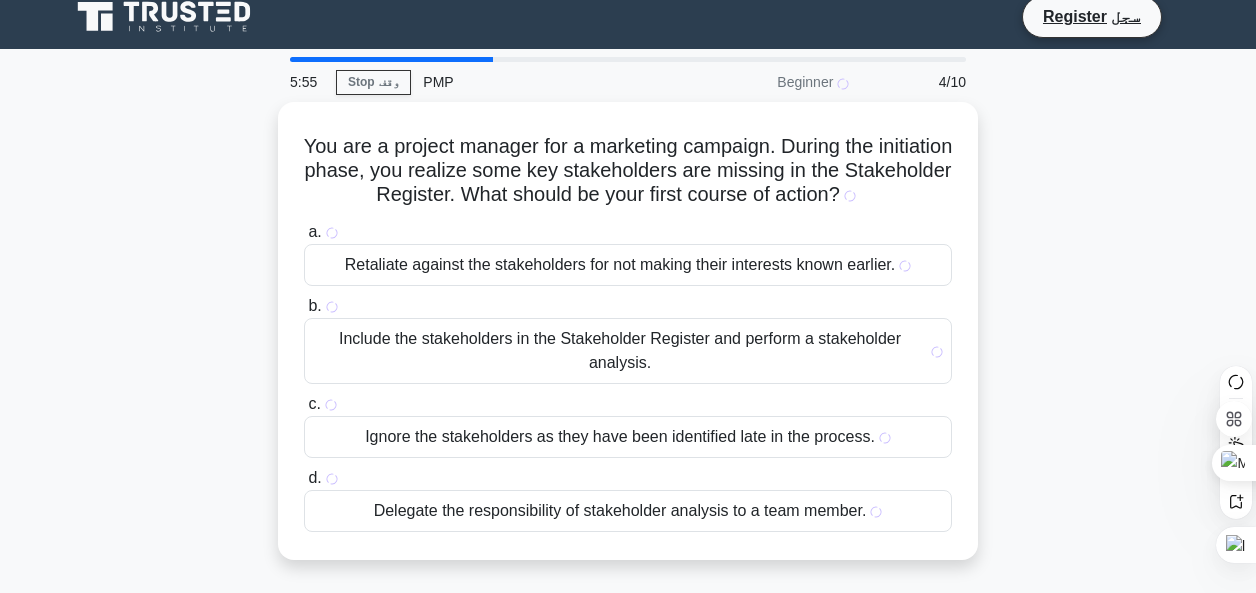 scroll, scrollTop: 0, scrollLeft: 0, axis: both 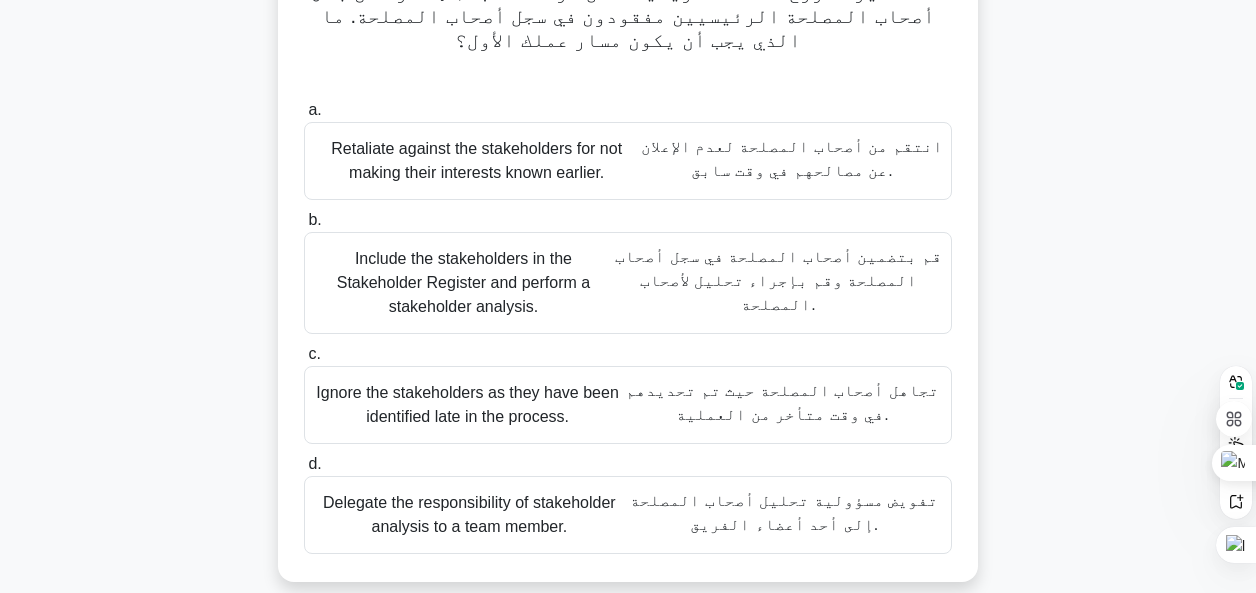 click on "Include the stakeholders in the Stakeholder Register and perform a stakeholder analysis.
قم بتضمين أصحاب المصلحة في سجل أصحاب المصلحة وقم بإجراء تحليل لأصحاب المصلحة." at bounding box center (628, 283) 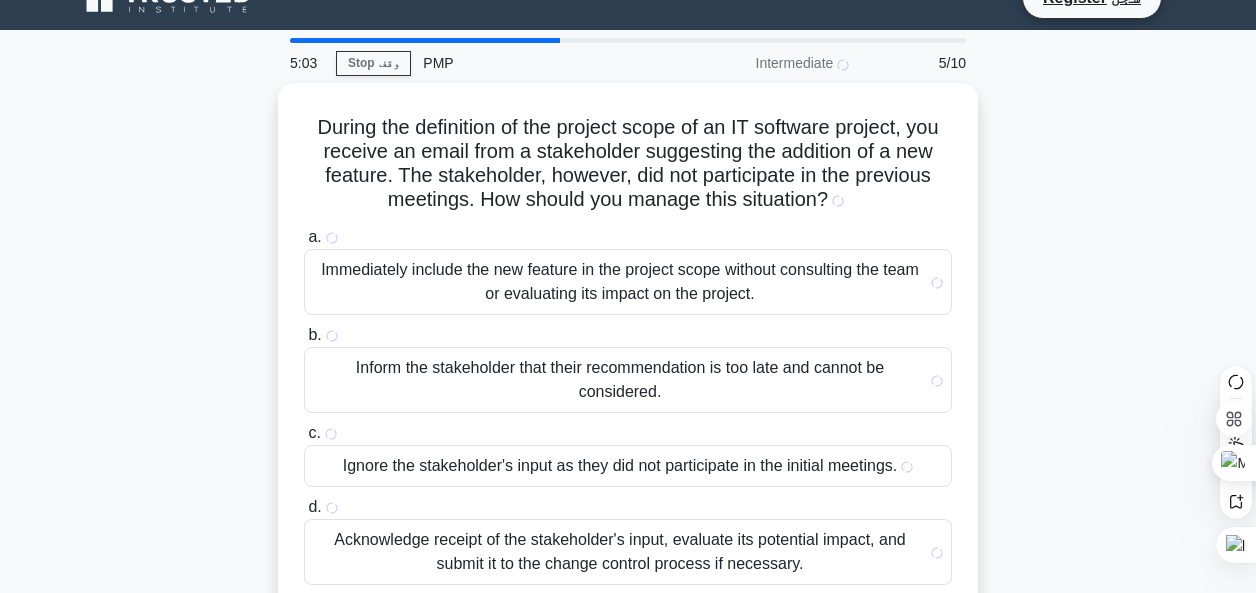 scroll, scrollTop: 0, scrollLeft: 0, axis: both 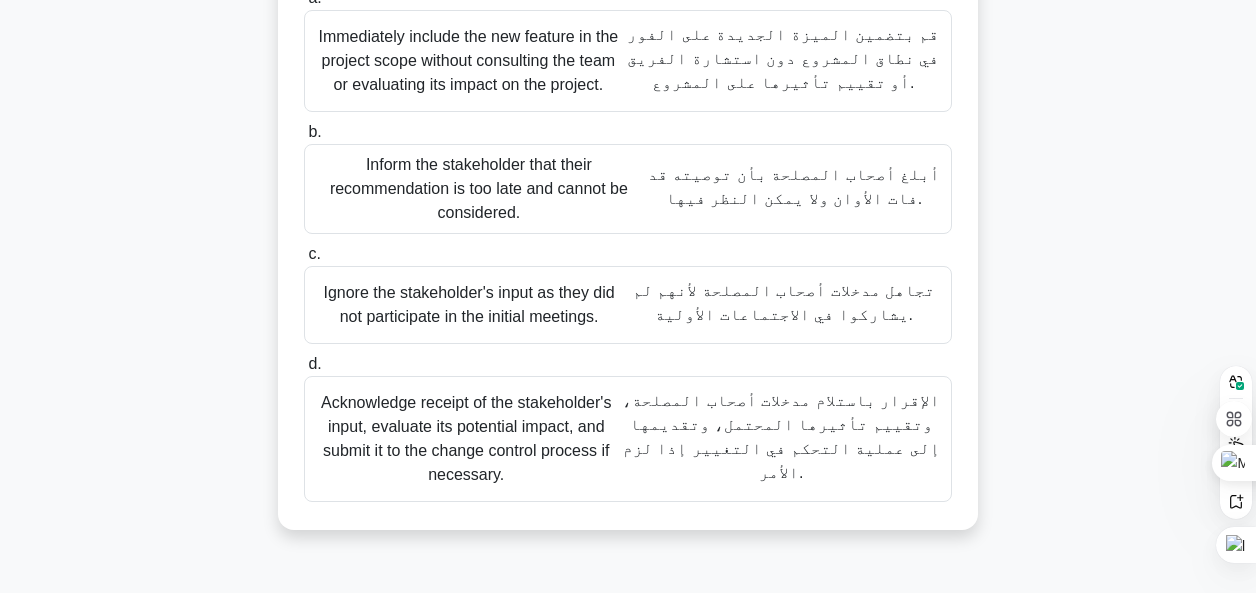 click on "Acknowledge receipt of the stakeholder's input, evaluate its potential impact, and submit it to the change control process if necessary.
الإقرار باستلام مدخلات أصحاب المصلحة، وتقييم تأثيرها المحتمل، وتقديمها إلى عملية التحكم في التغيير إذا لزم الأمر." at bounding box center (628, 439) 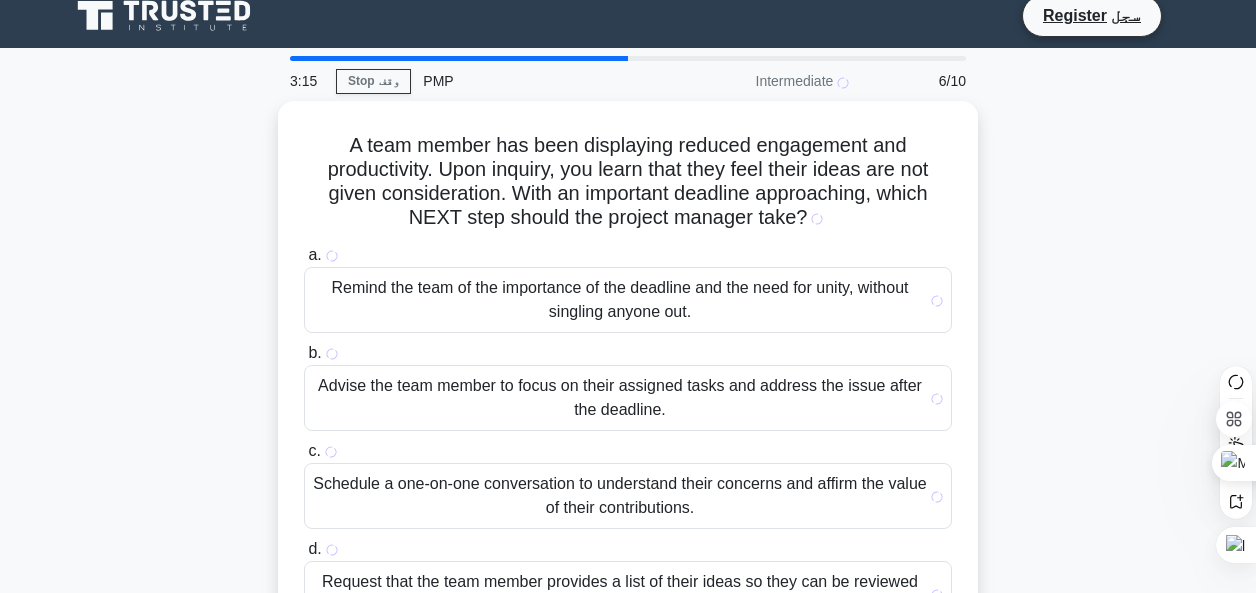 scroll, scrollTop: 0, scrollLeft: 0, axis: both 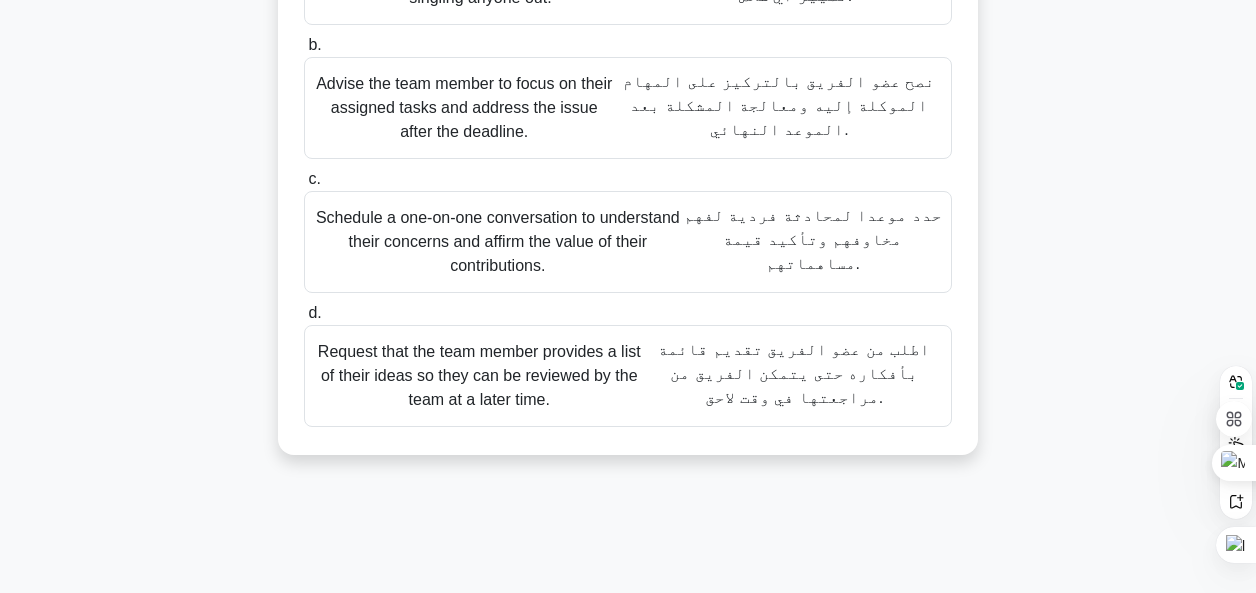 click on "Schedule a one-on-one conversation to understand their concerns and affirm the value of their contributions.
حدد موعدا لمحادثة فردية لفهم مخاوفهم وتأكيد قيمة مساهماتهم." at bounding box center (628, 242) 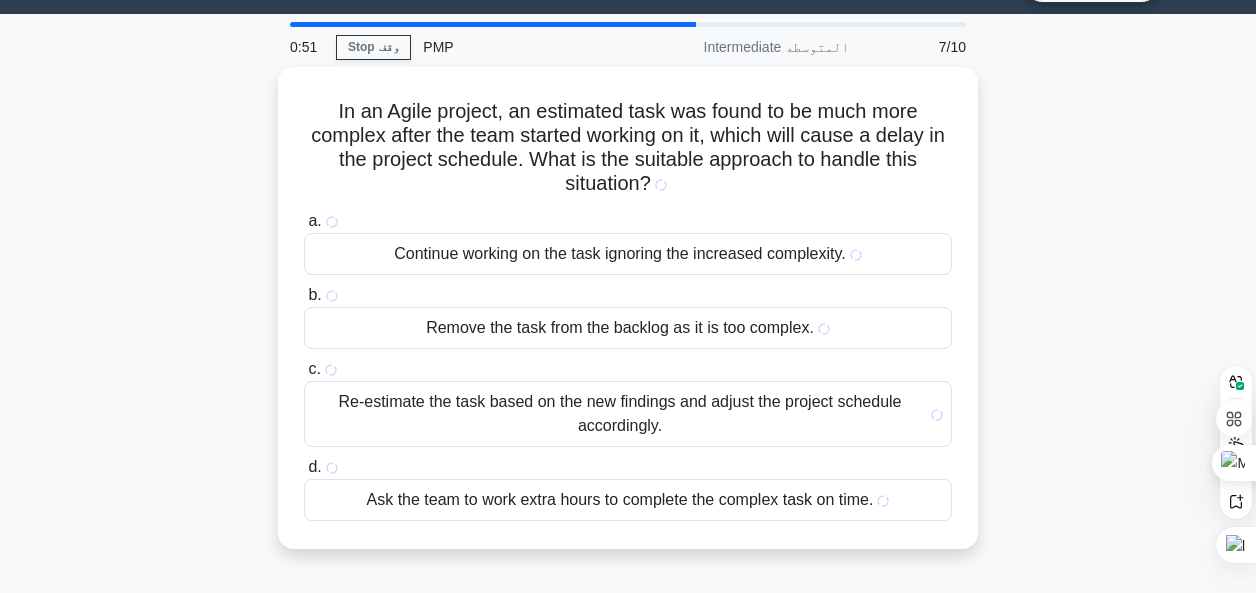 scroll, scrollTop: 0, scrollLeft: 0, axis: both 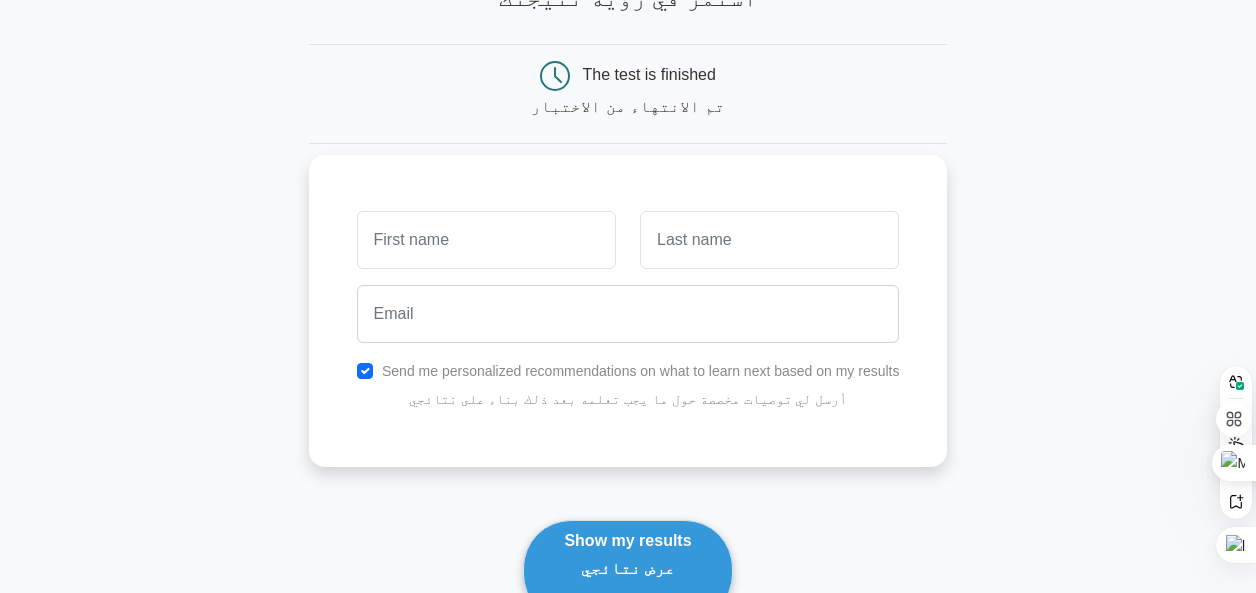 click at bounding box center [486, 240] 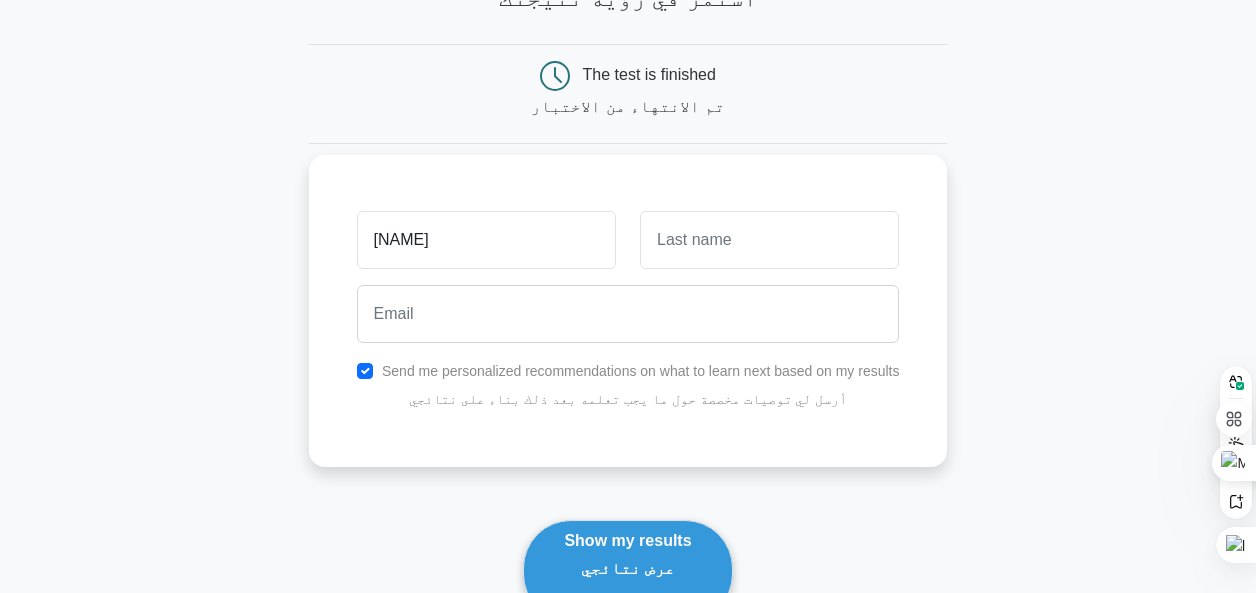 type on "Ibrahim" 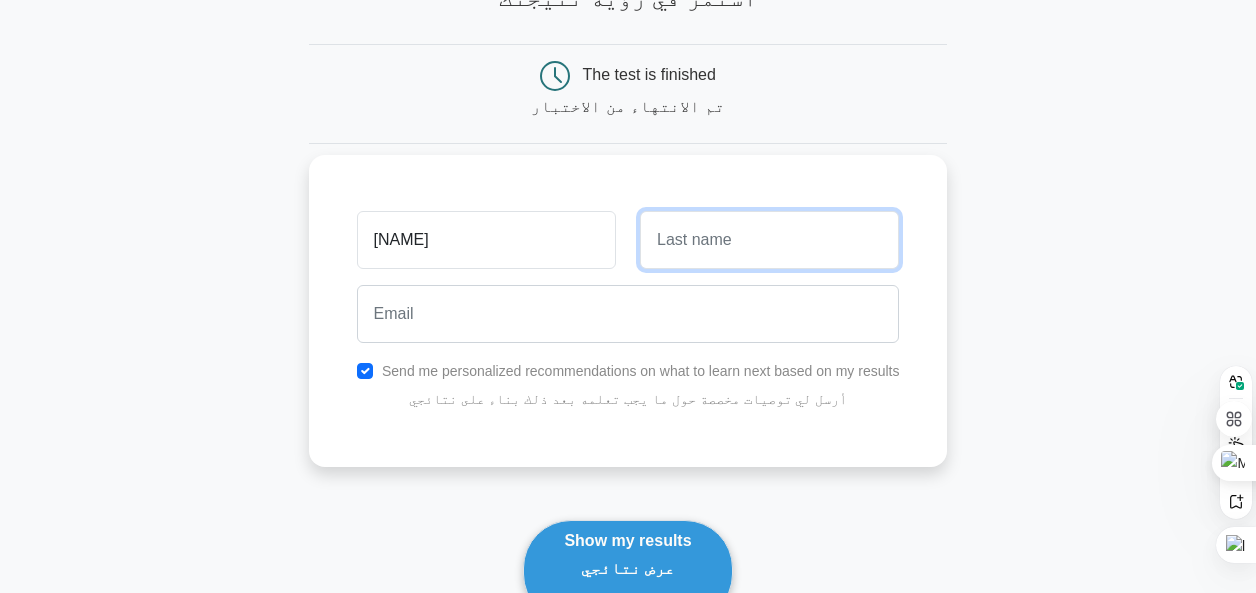 click at bounding box center [769, 240] 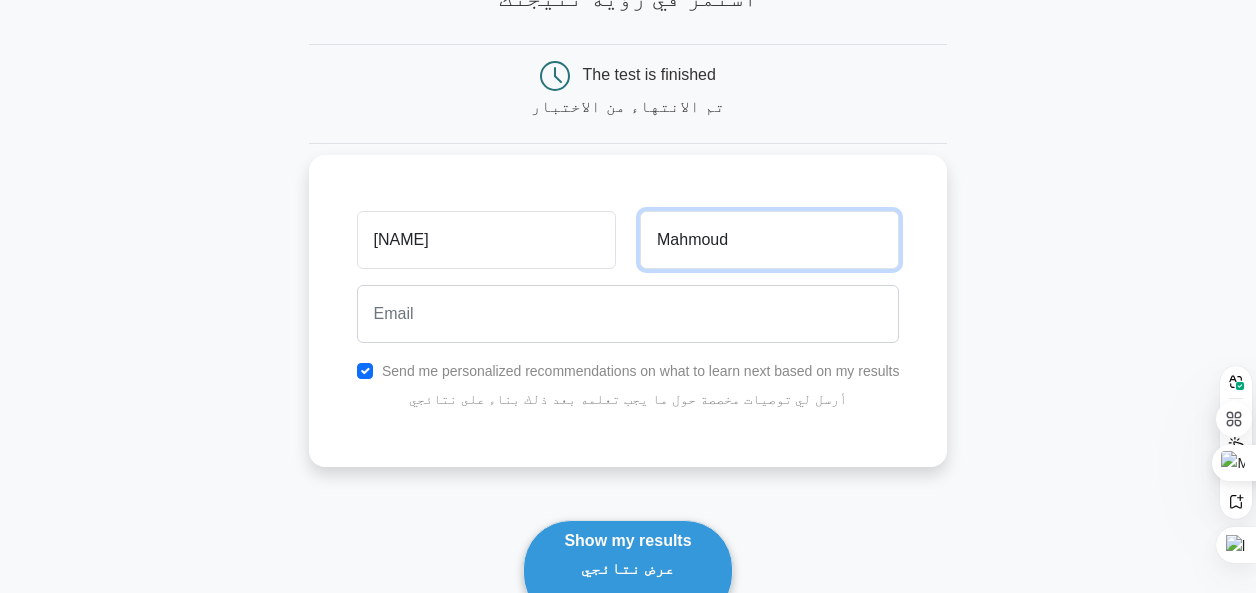 type on "Mahmoud" 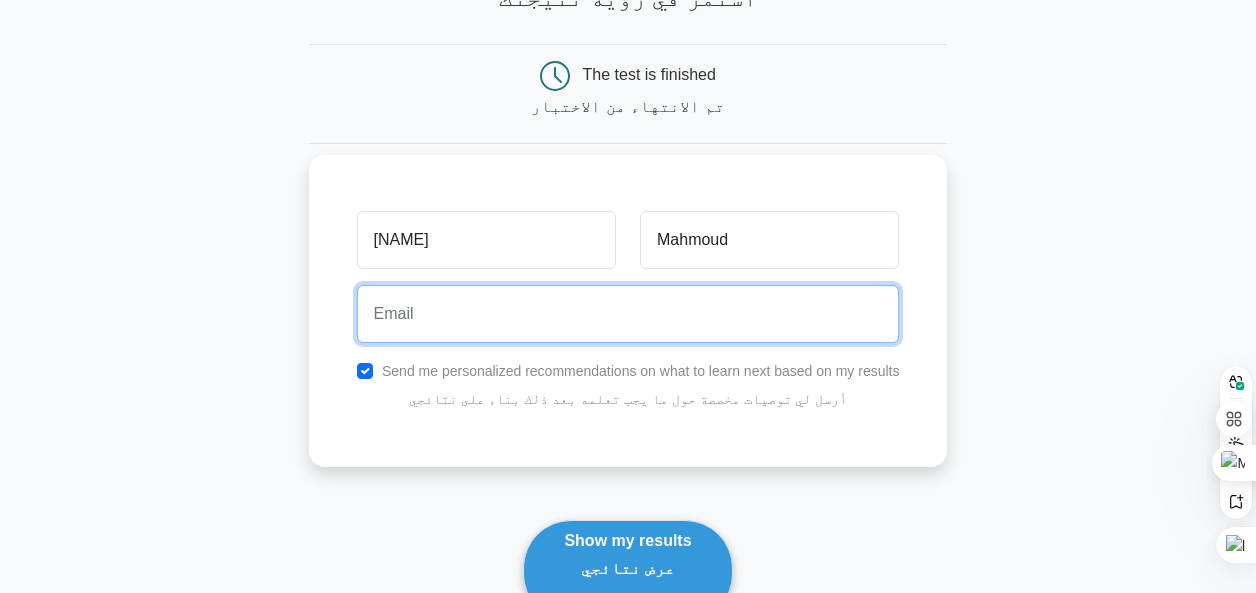 click at bounding box center (628, 314) 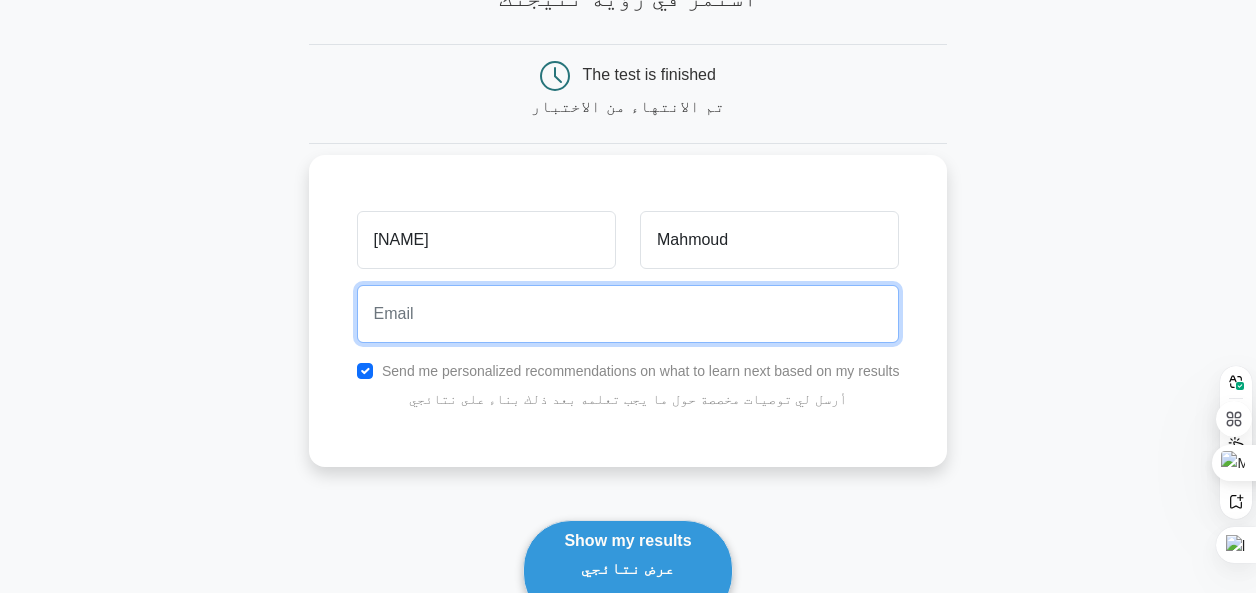 type on "im4753711@gmail.com" 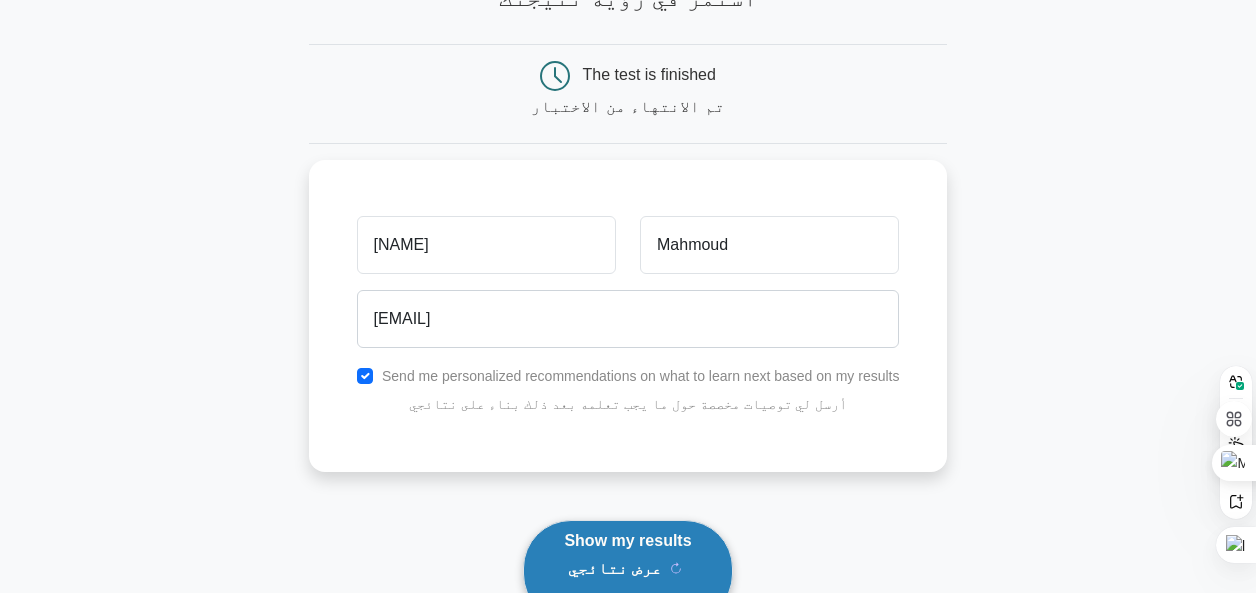 click on "عرض نتائجي" at bounding box center [615, 568] 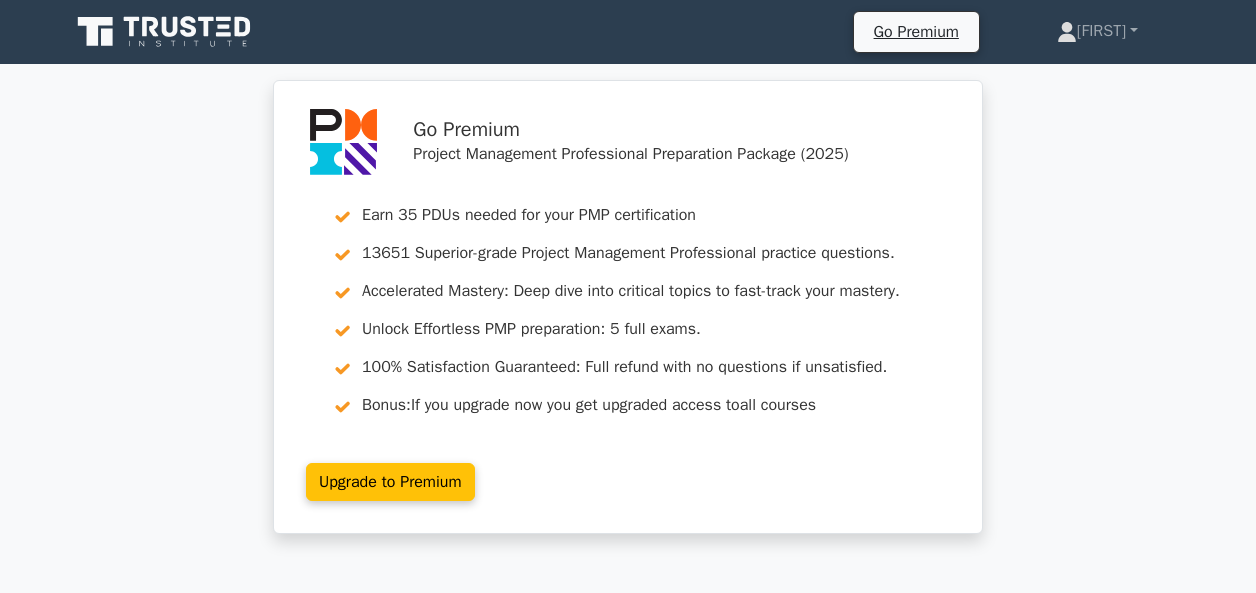 scroll, scrollTop: 0, scrollLeft: 0, axis: both 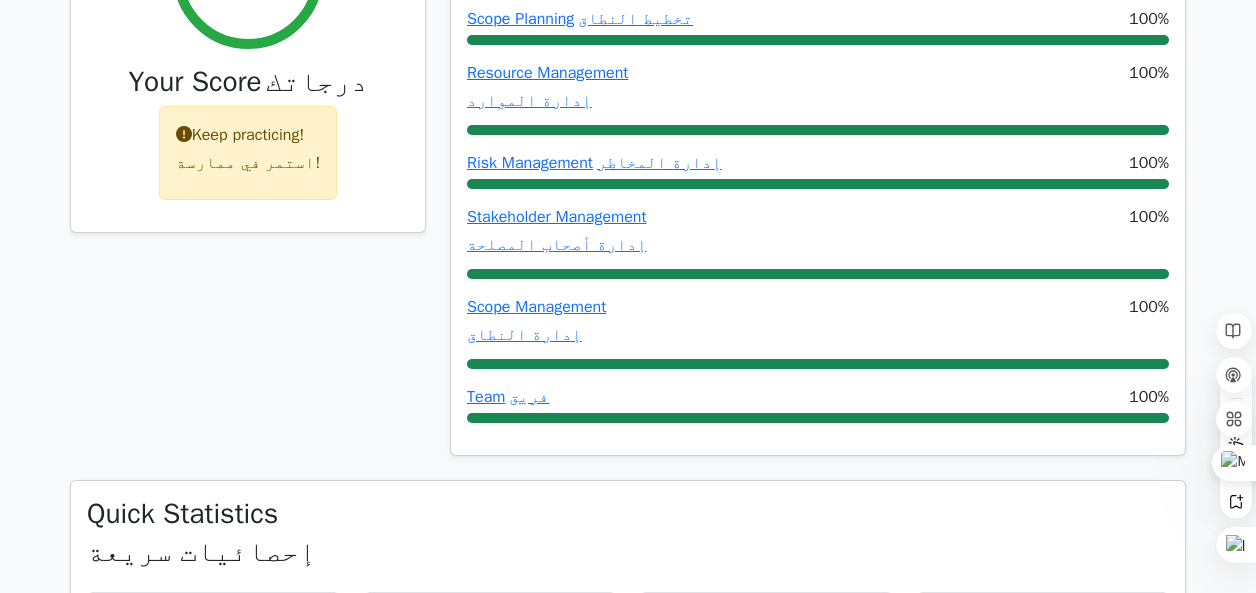 click on "Keep practicing!
استمر في ممارسة!" at bounding box center (248, 153) 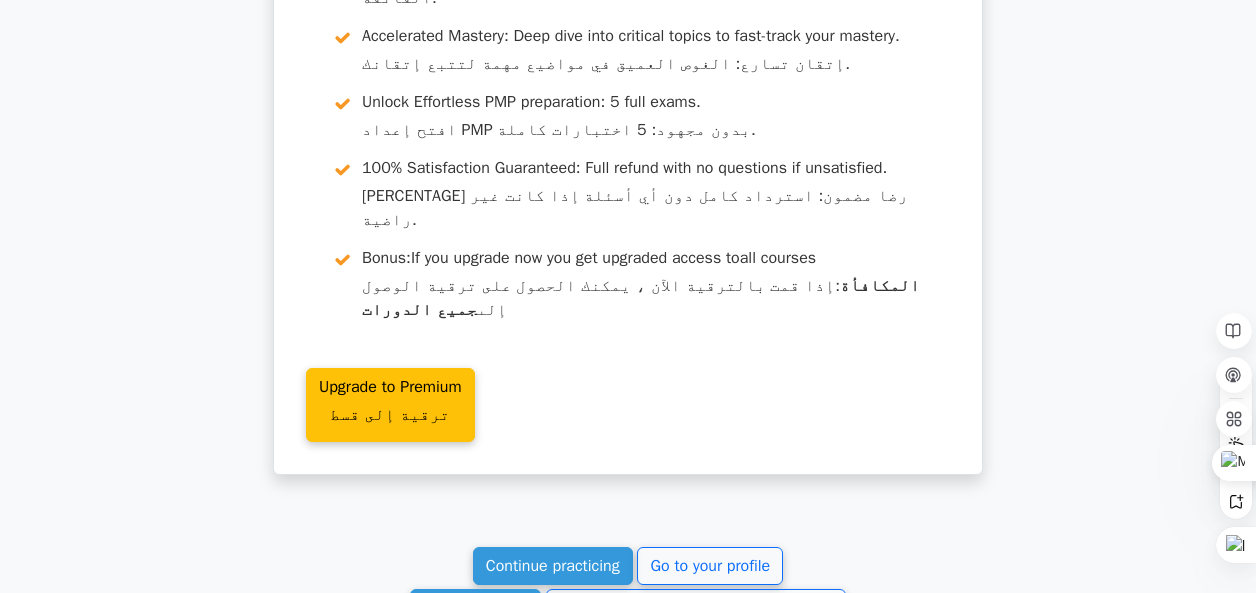 scroll, scrollTop: 4986, scrollLeft: 0, axis: vertical 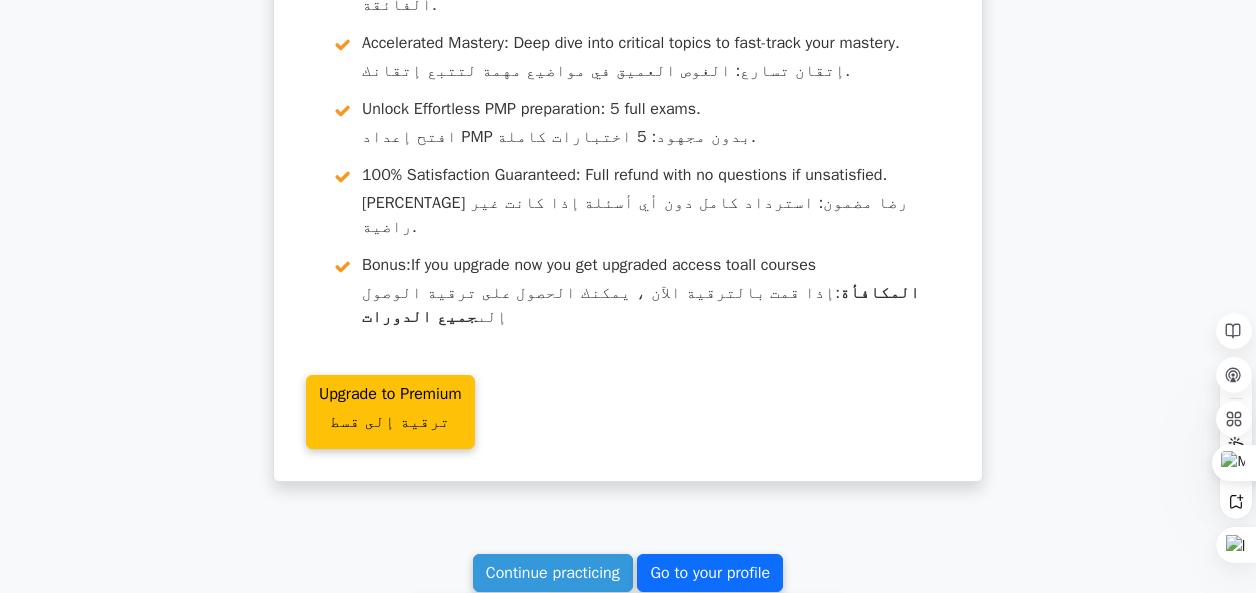 click on "Go to your profile" at bounding box center (710, 573) 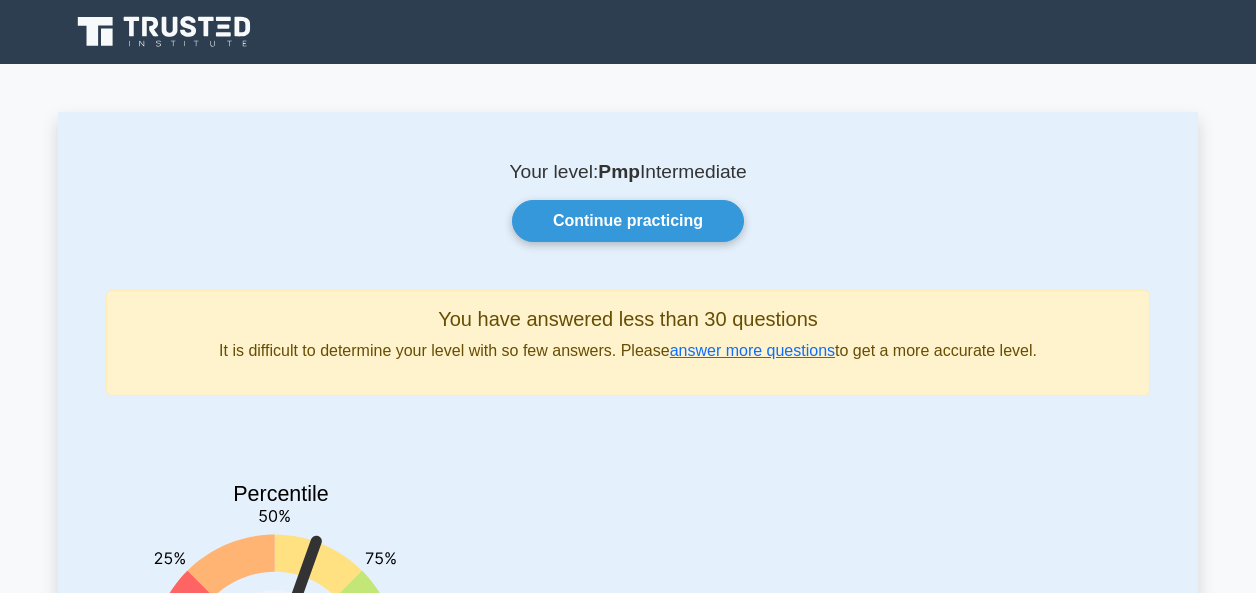 scroll, scrollTop: 0, scrollLeft: 0, axis: both 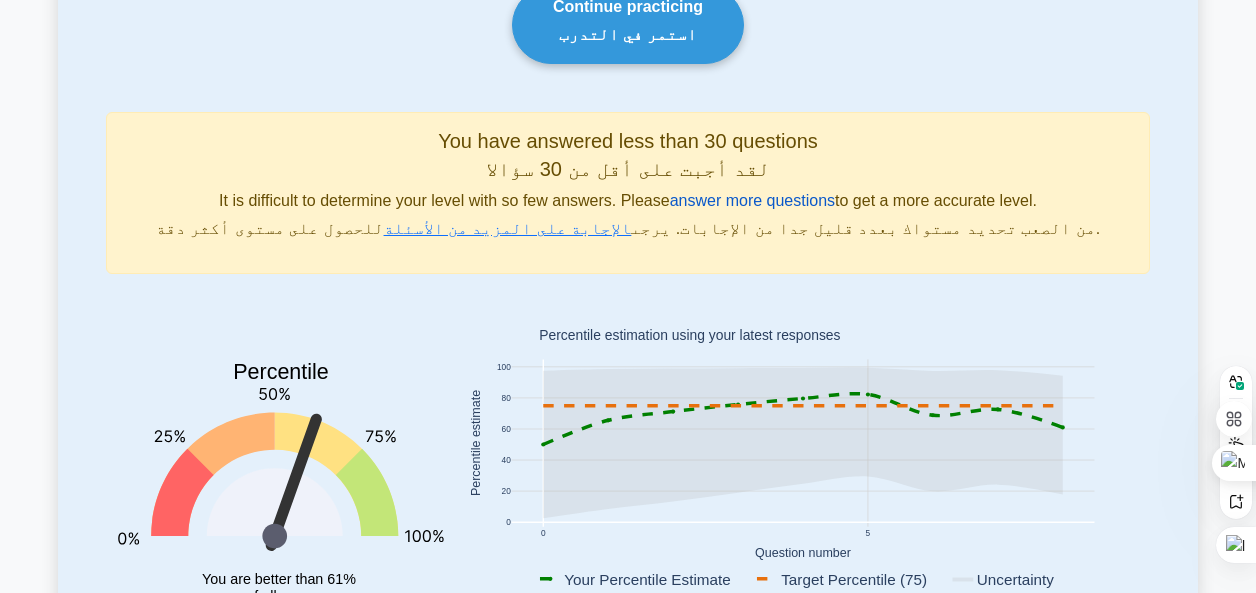 click on "answer more questions" at bounding box center [752, 200] 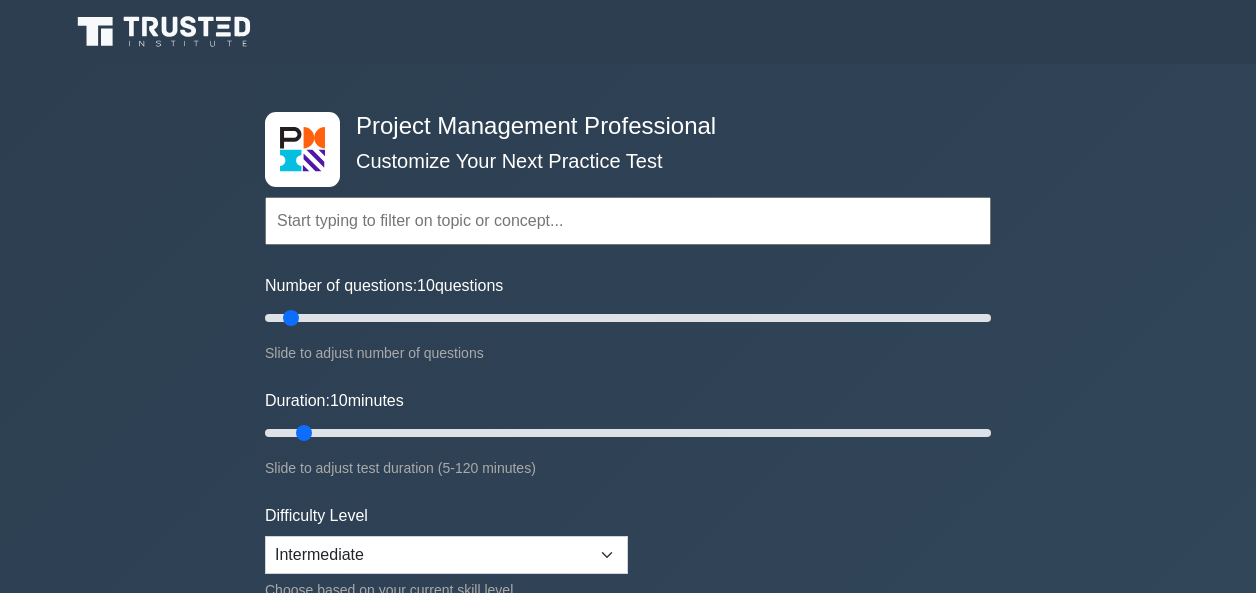 scroll, scrollTop: 0, scrollLeft: 0, axis: both 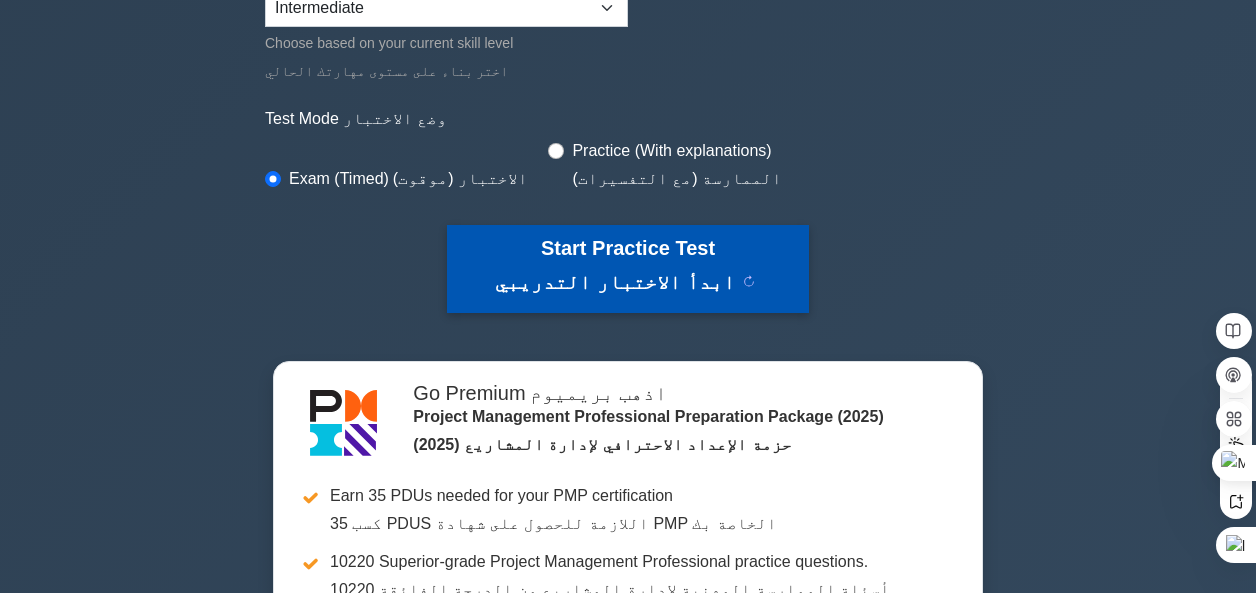 click on "ابدأ الاختبار التدريبي" at bounding box center (614, 282) 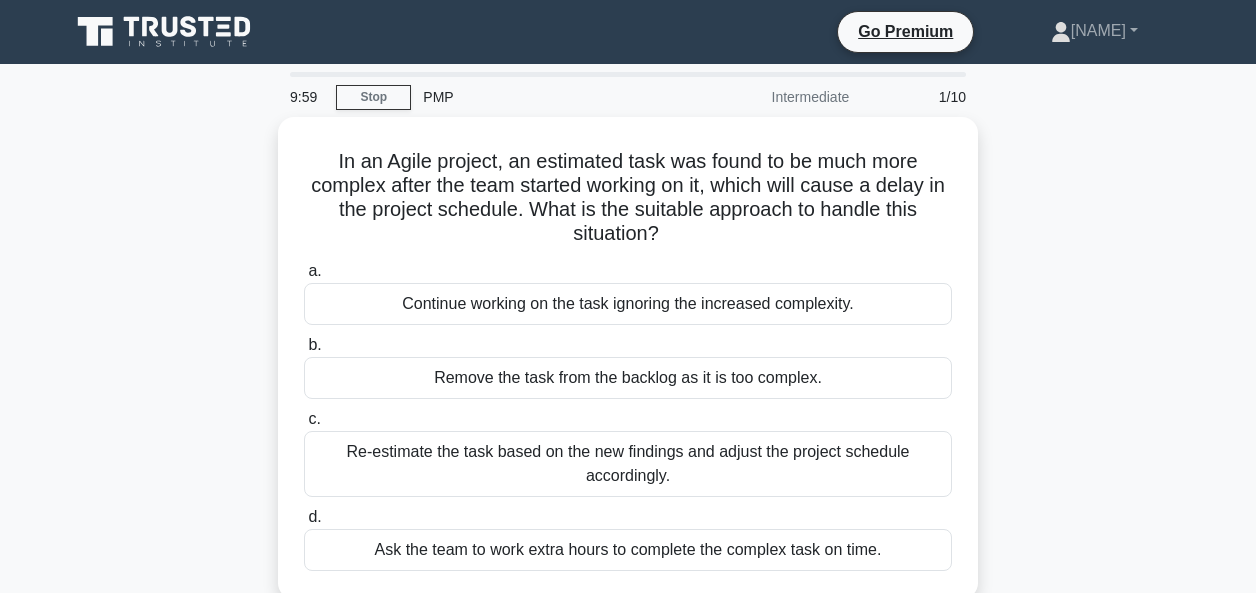 scroll, scrollTop: 0, scrollLeft: 0, axis: both 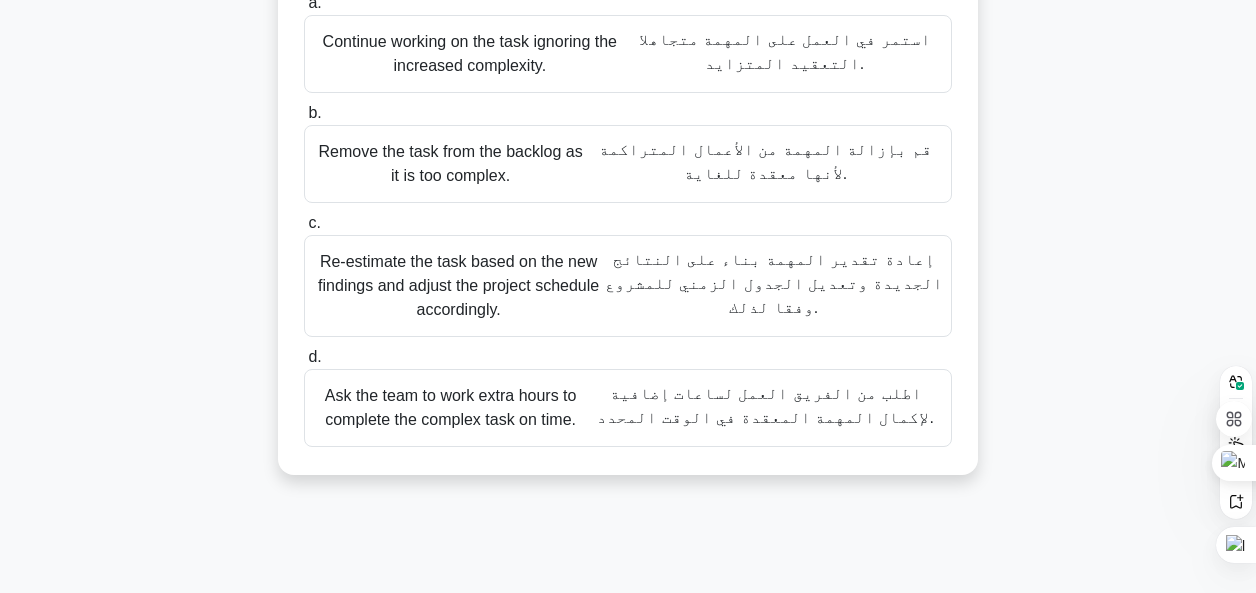 click on "Re-estimate the task based on the new findings and adjust the project schedule accordingly.
إعادة تقدير المهمة بناء على النتائج الجديدة وتعديل الجدول الزمني للمشروع وفقا لذلك." at bounding box center [628, 286] 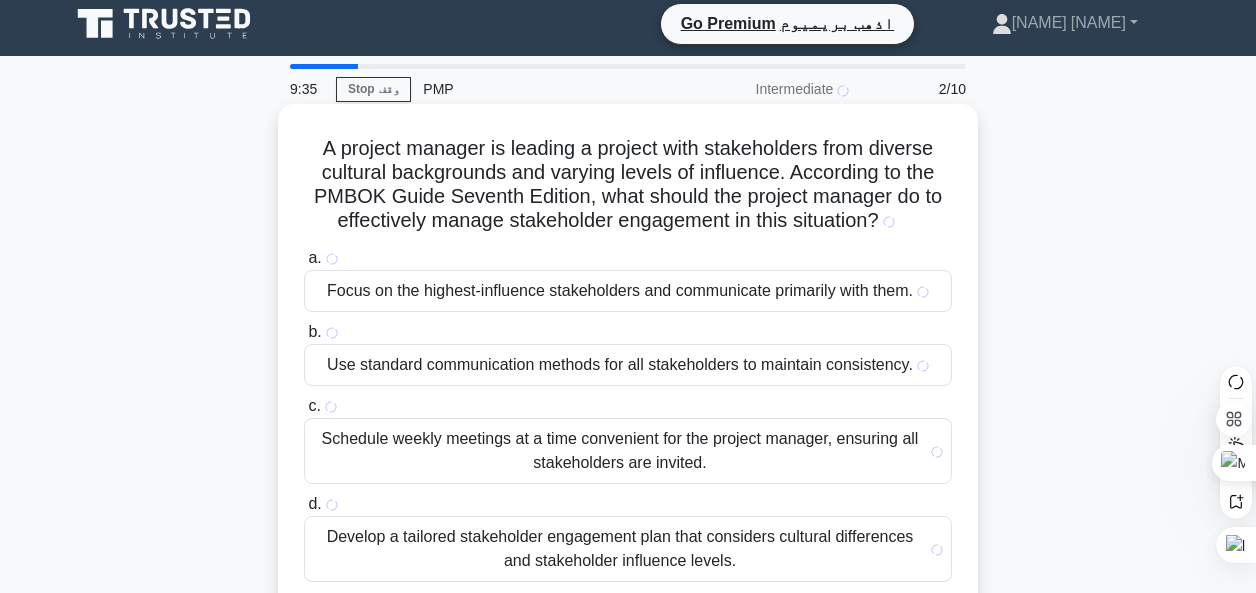 scroll, scrollTop: 0, scrollLeft: 0, axis: both 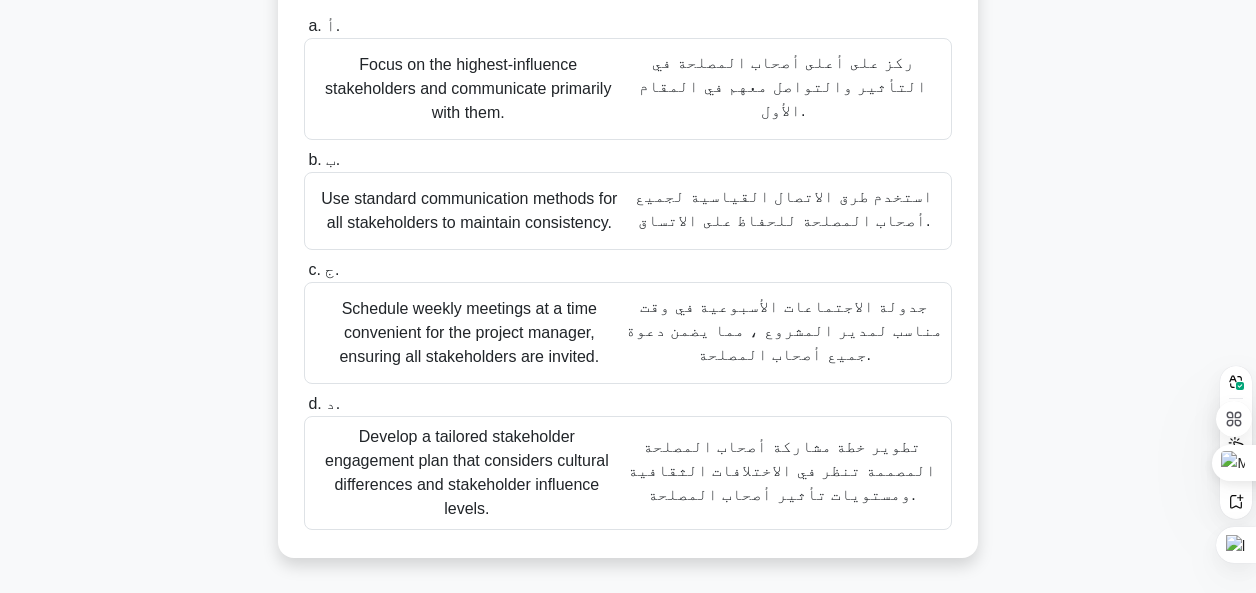 click on "Schedule weekly meetings at a time convenient for the project manager, ensuring all stakeholders are invited.
جدولة الاجتماعات الأسبوعية في وقت مناسب لمدير المشروع ، مما يضمن دعوة جميع أصحاب المصلحة." at bounding box center (628, 333) 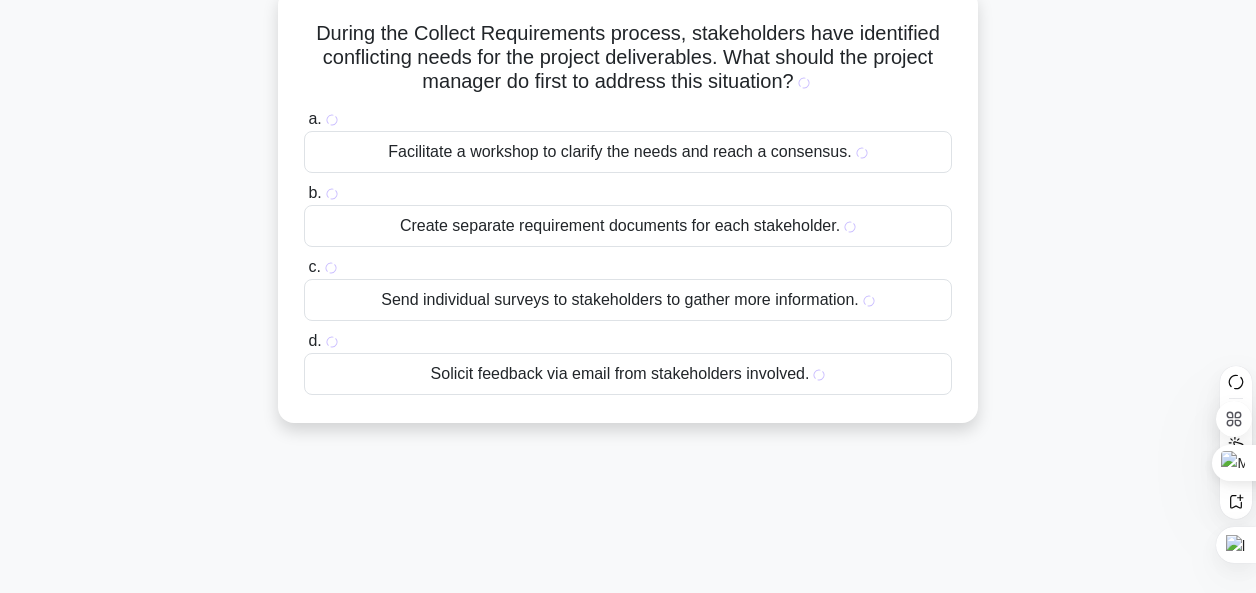 scroll, scrollTop: 0, scrollLeft: 0, axis: both 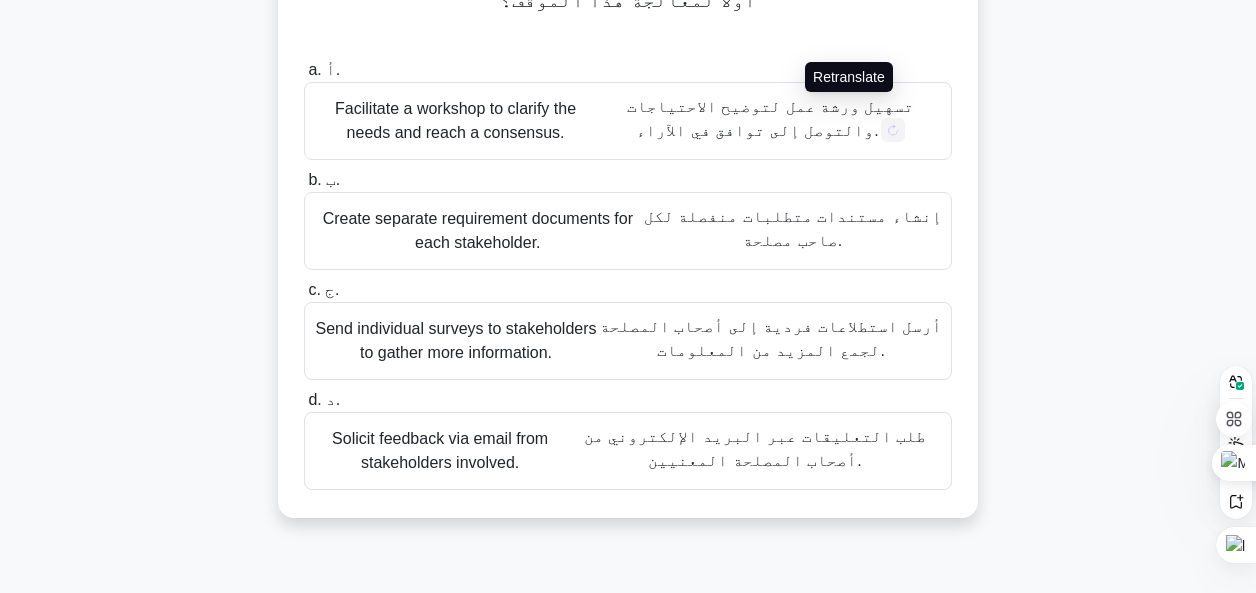 click on "a. أ.
Facilitate a workshop to clarify the needs and reach a consensus.
تسهيل ورشة عمل لتوضيح الاحتياجات والتوصل إلى توافق في الآراء." 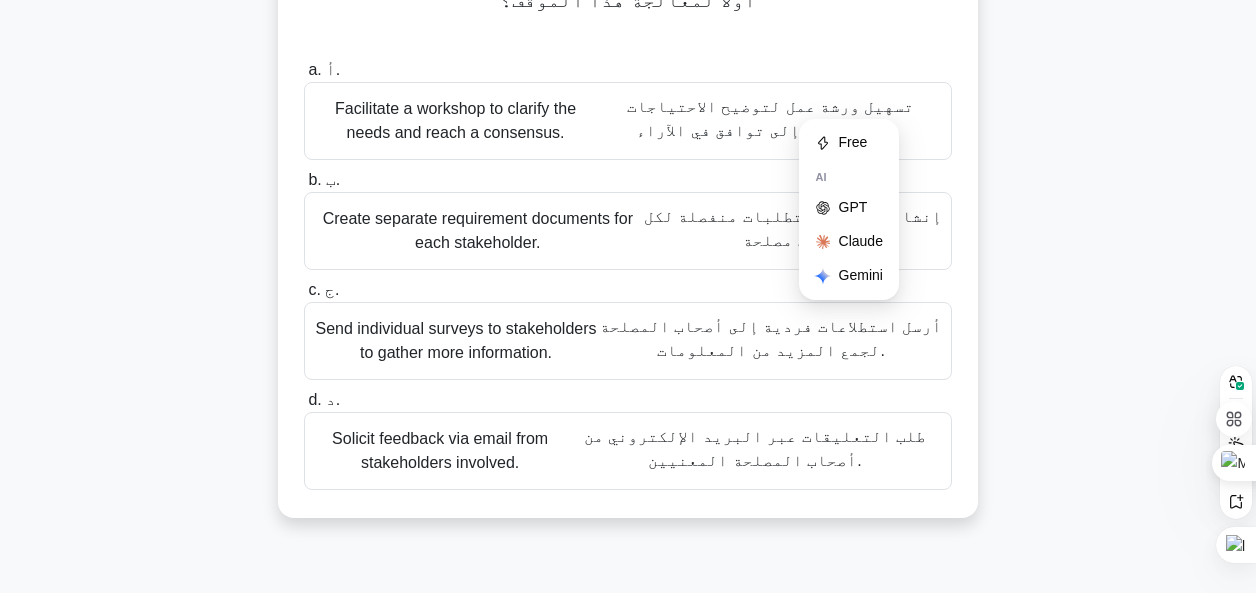click on "Facilitate a workshop to clarify the needs and reach a consensus.
تسهيل ورشة عمل لتوضيح الاحتياجات والتوصل إلى توافق في الآراء." at bounding box center [628, 121] 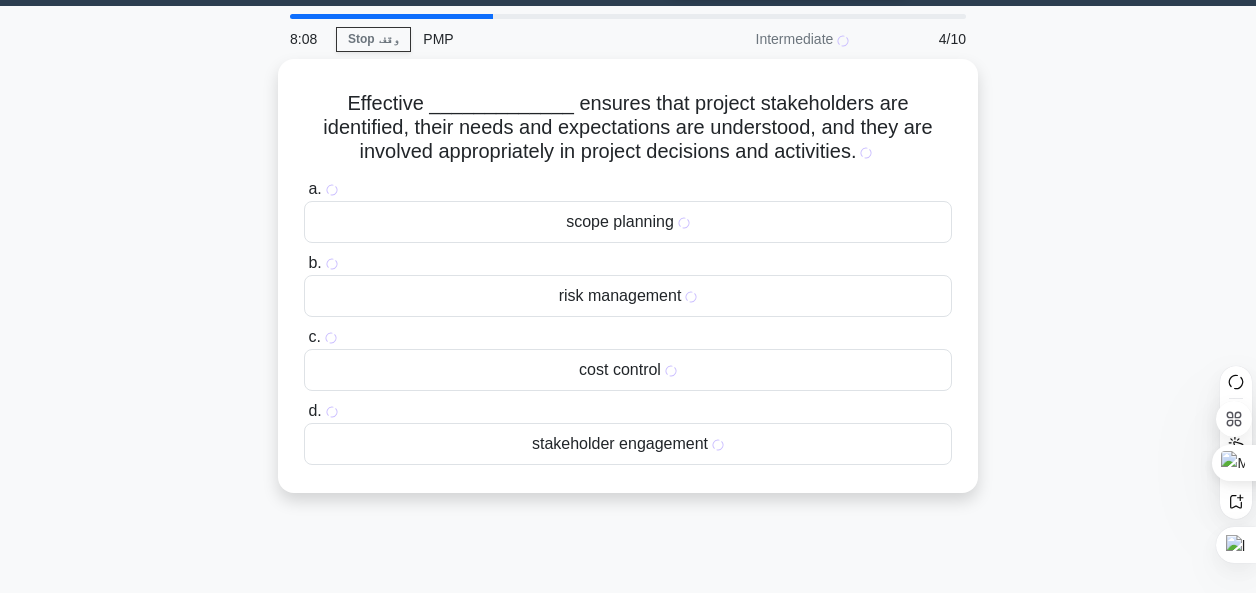 scroll, scrollTop: 0, scrollLeft: 0, axis: both 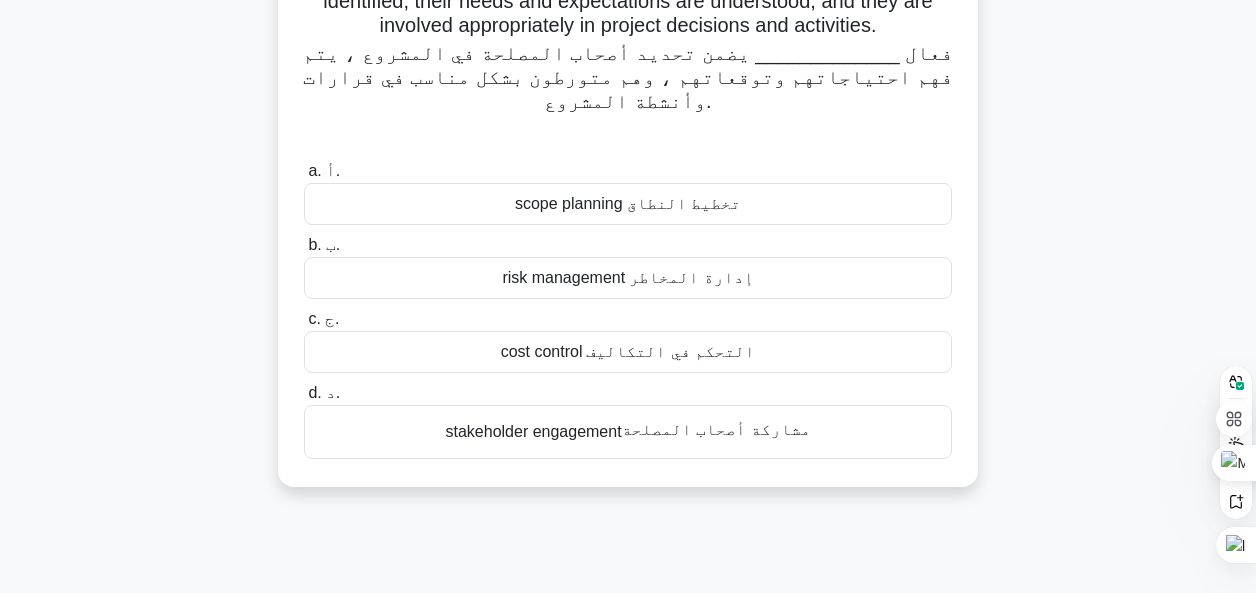 click on "scope planning
تخطيط النطاق" at bounding box center [628, 204] 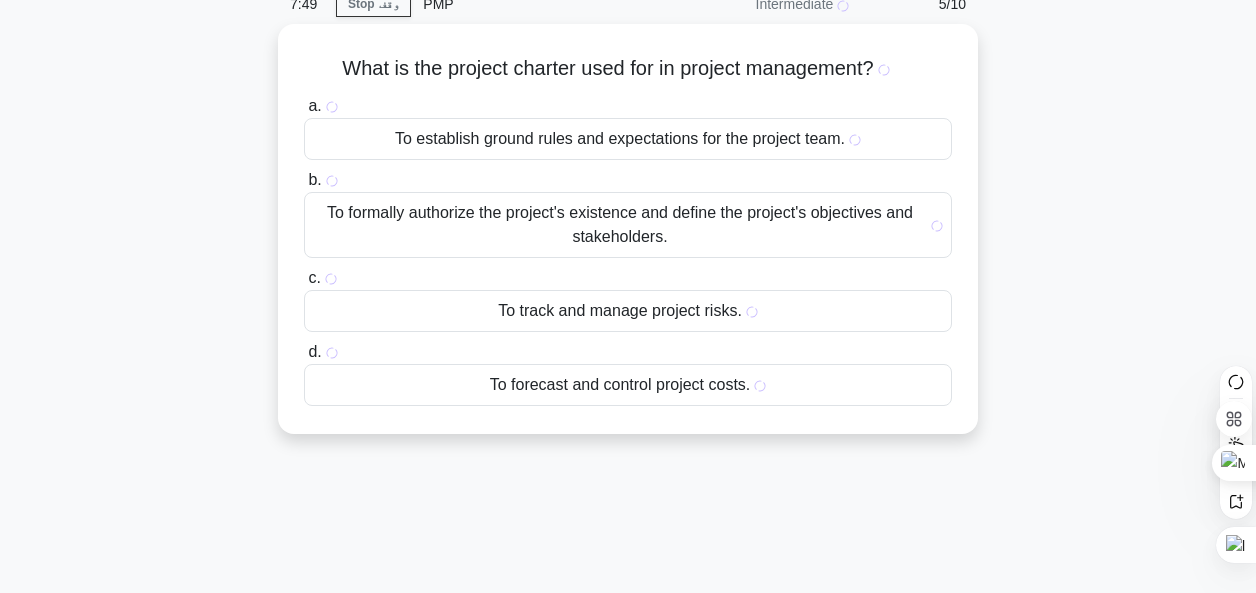 scroll, scrollTop: 0, scrollLeft: 0, axis: both 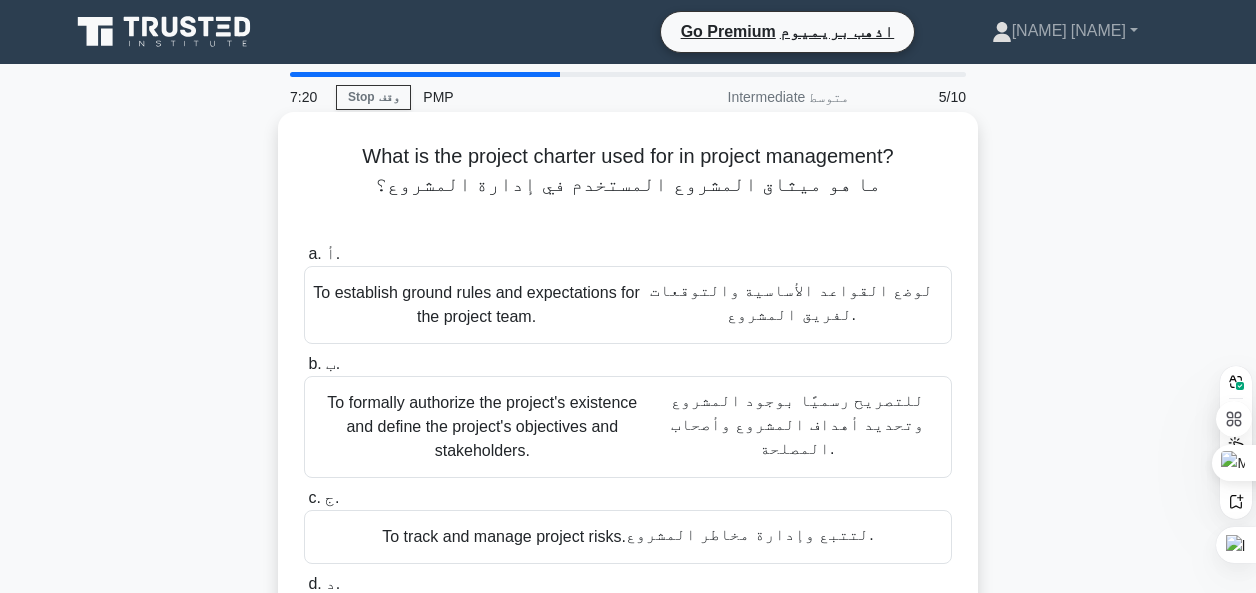 click on "To formally authorize the project's existence and define the project's objectives and stakeholders.
للتصريح رسميًا بوجود المشروع وتحديد أهداف المشروع وأصحاب المصلحة." at bounding box center [628, 427] 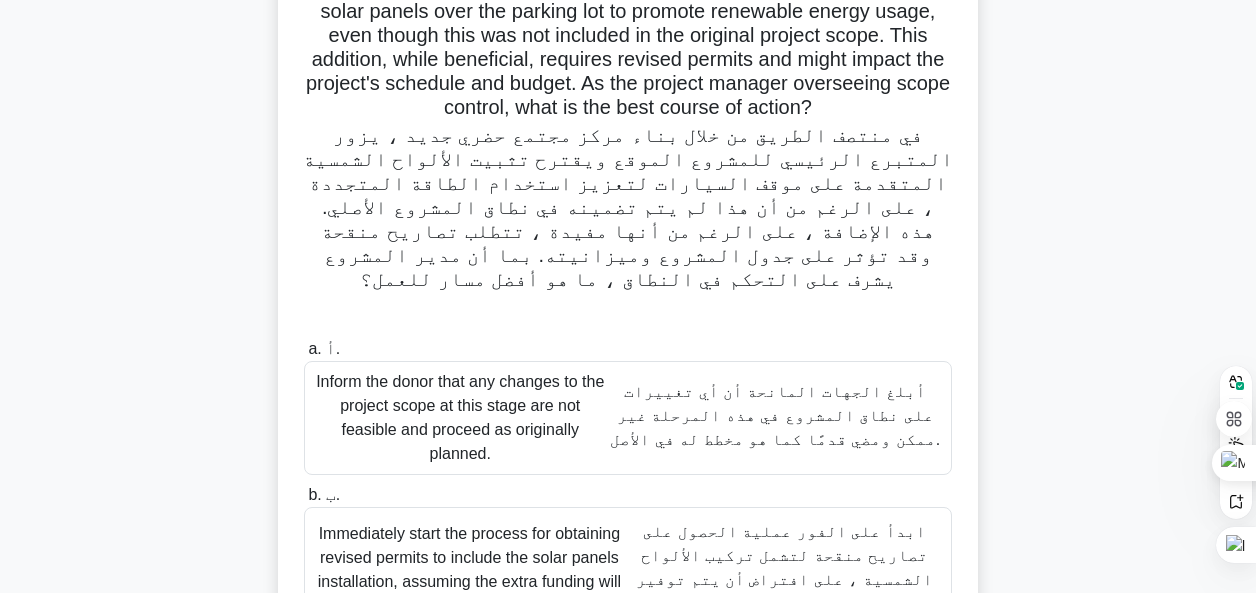 scroll, scrollTop: 200, scrollLeft: 0, axis: vertical 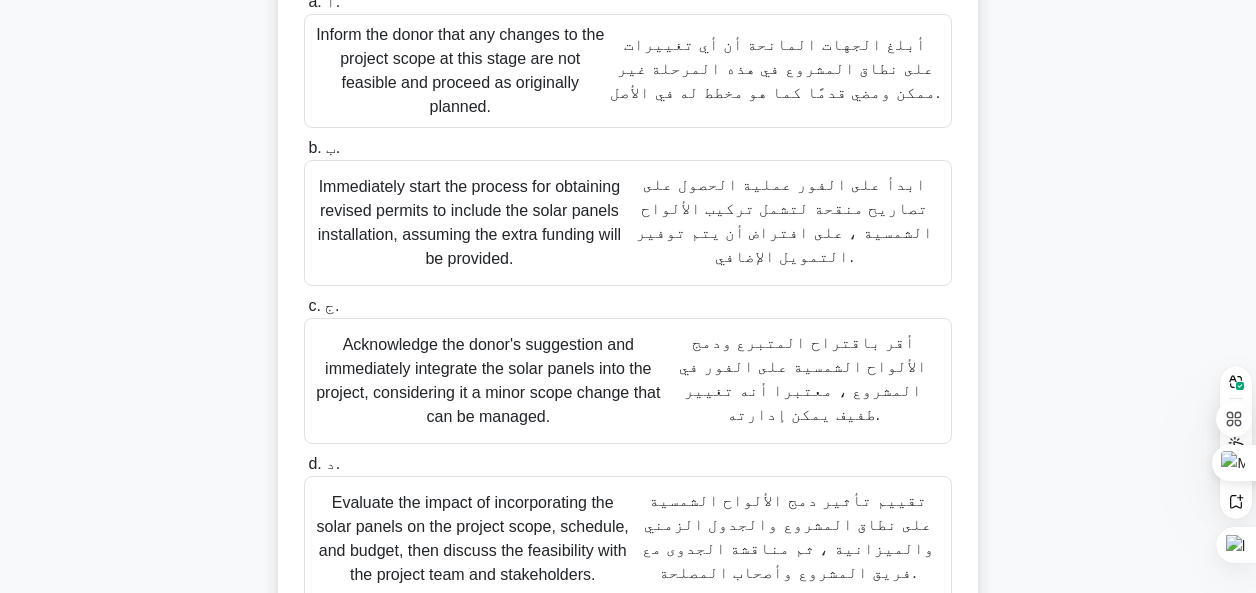 click on "Evaluate the impact of incorporating the solar panels on the project scope, schedule, and budget, then discuss the feasibility with the project team and stakeholders.
تقييم تأثير دمج الألواح الشمسية على نطاق المشروع والجدول الزمني والميزانية ، ثم مناقشة الجدوى مع فريق المشروع وأصحاب المصلحة." at bounding box center (628, 539) 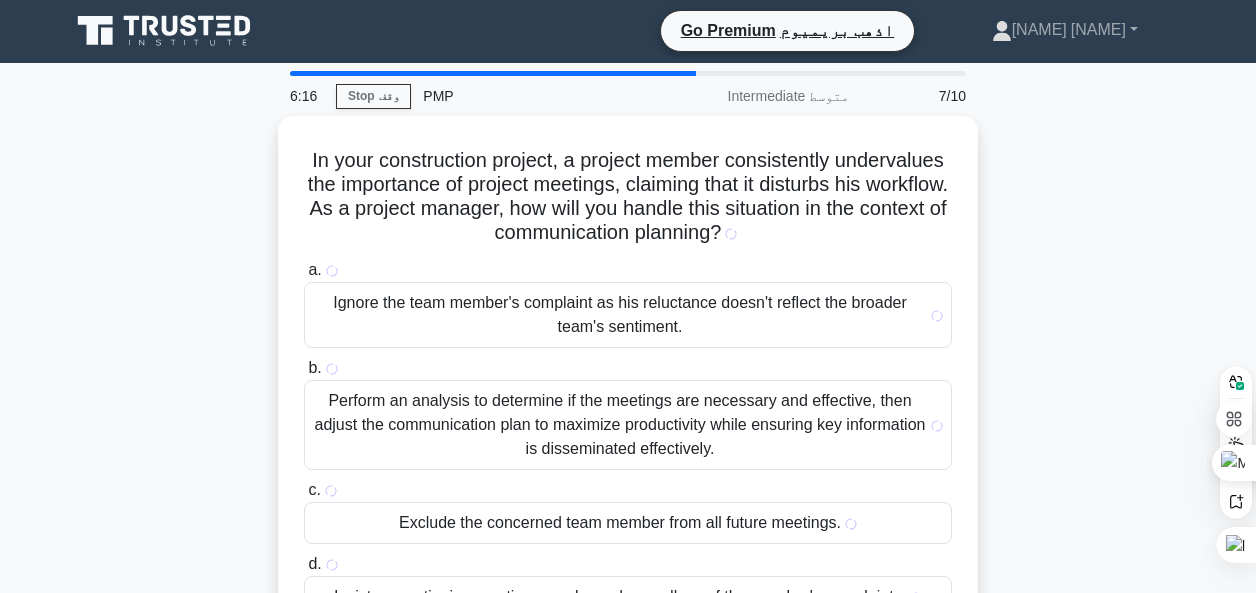 scroll, scrollTop: 0, scrollLeft: 0, axis: both 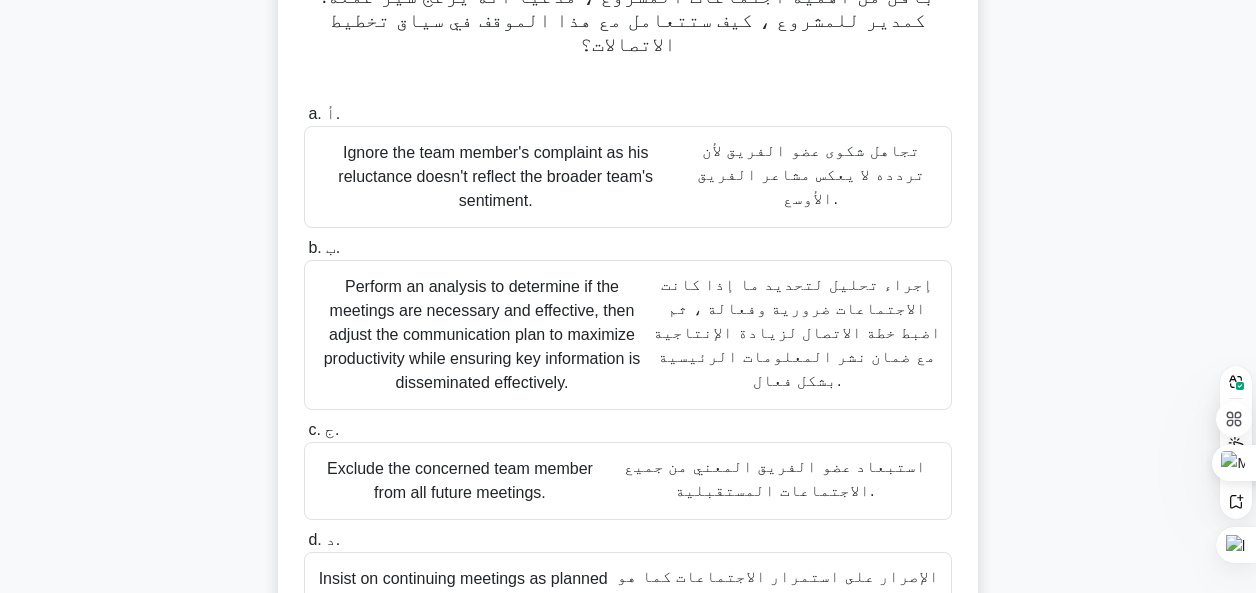 click on "Perform an analysis to determine if the meetings are necessary and effective, then adjust the communication plan to maximize productivity while ensuring key information is disseminated effectively.
إجراء تحليل لتحديد ما إذا كانت الاجتماعات ضرورية وفعالة ، ثم اضبط خطة الاتصال لزيادة الإنتاجية مع ضمان نشر المعلومات الرئيسية بشكل فعال." at bounding box center (628, 335) 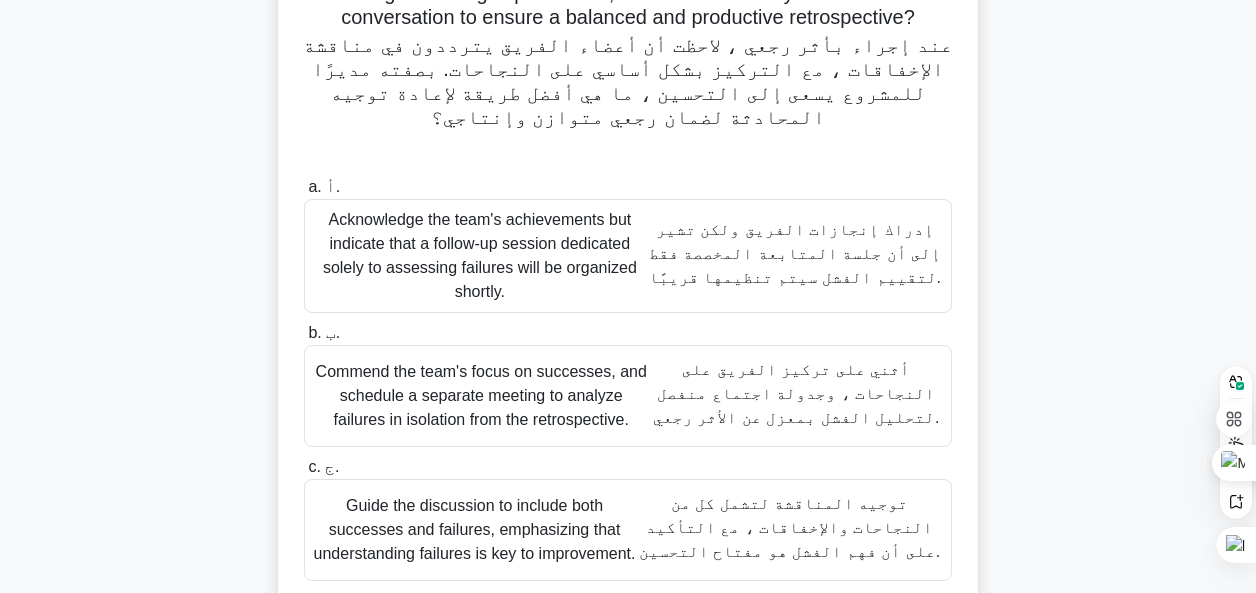 scroll, scrollTop: 0, scrollLeft: 0, axis: both 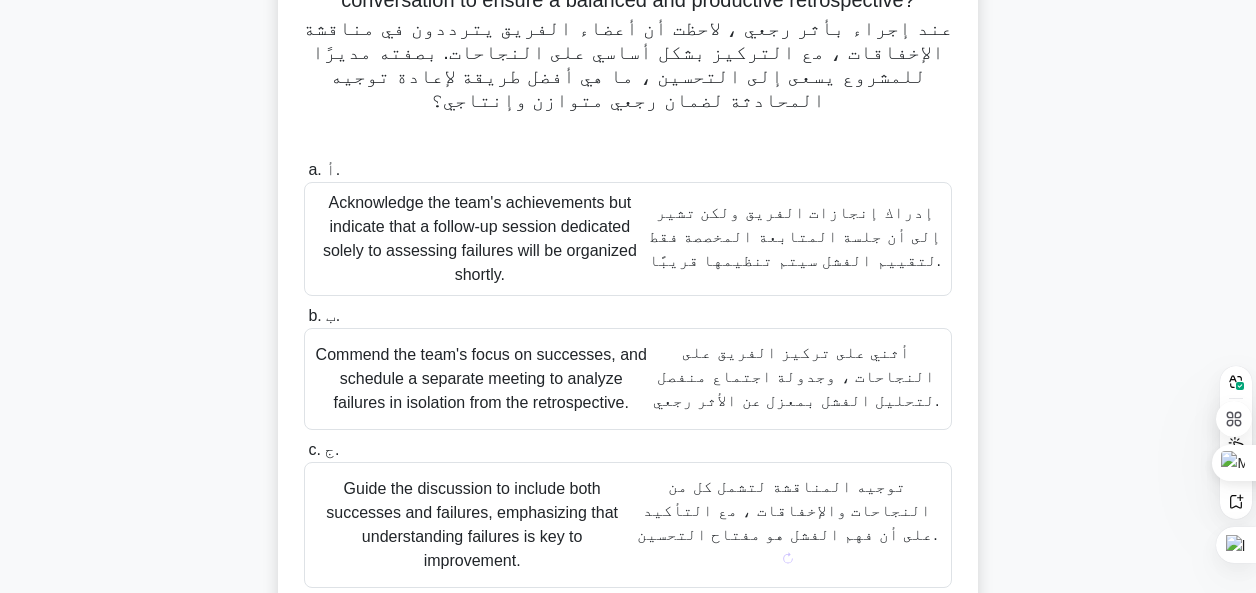click on "توجيه المناقشة لتشمل كل من النجاحات والإخفاقات ، مع التأكيد على أن فهم الفشل هو مفتاح التحسين." at bounding box center (787, 510) 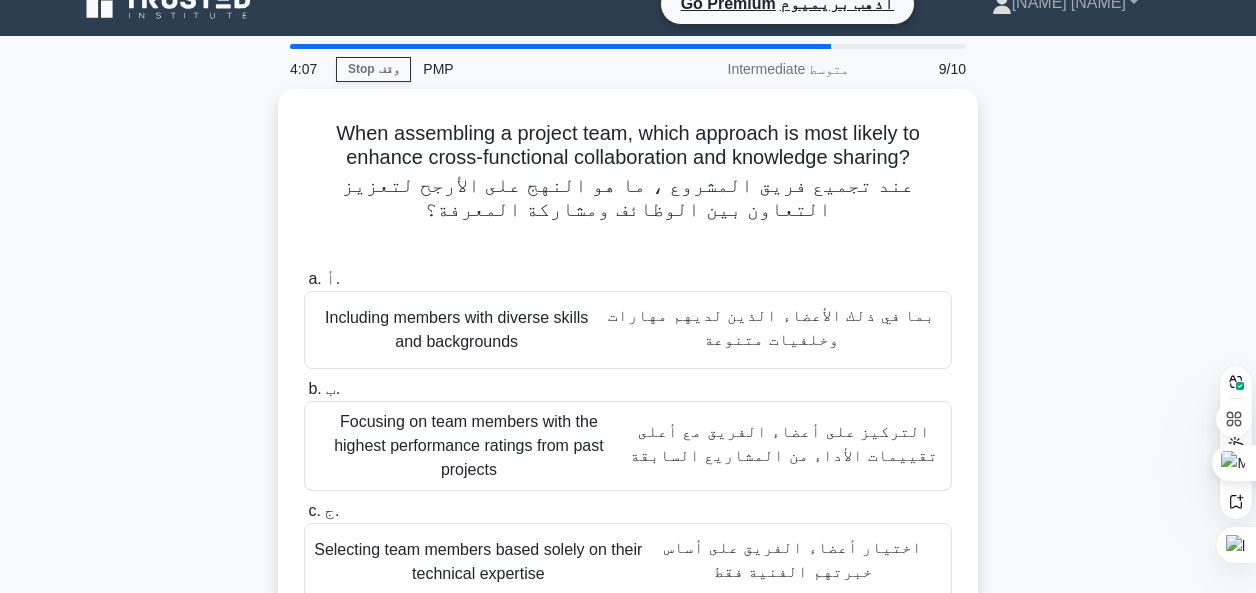 scroll, scrollTop: 0, scrollLeft: 0, axis: both 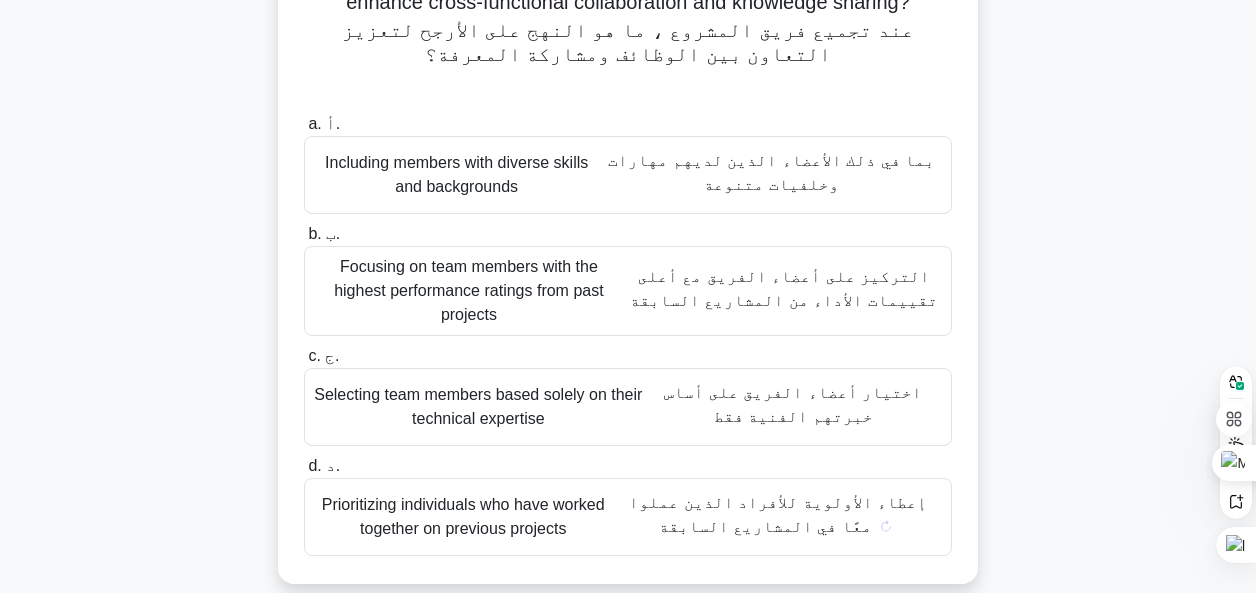 click on "إعطاء الأولوية للأفراد الذين عملوا معًا في المشاريع السابقة" at bounding box center (778, 514) 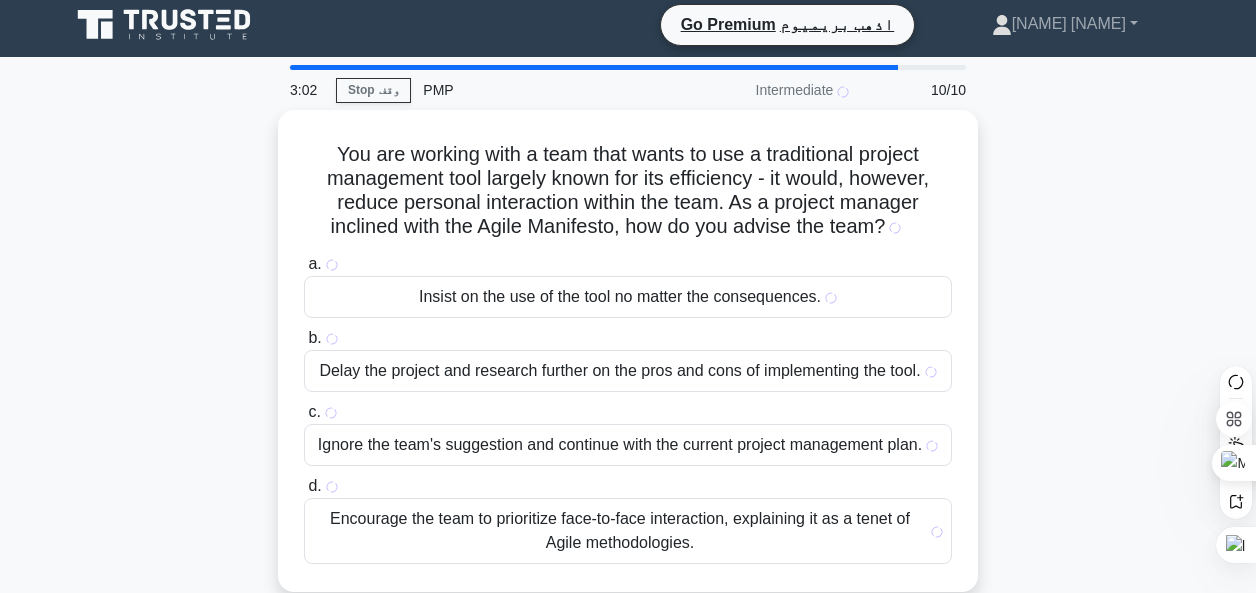 scroll, scrollTop: 0, scrollLeft: 0, axis: both 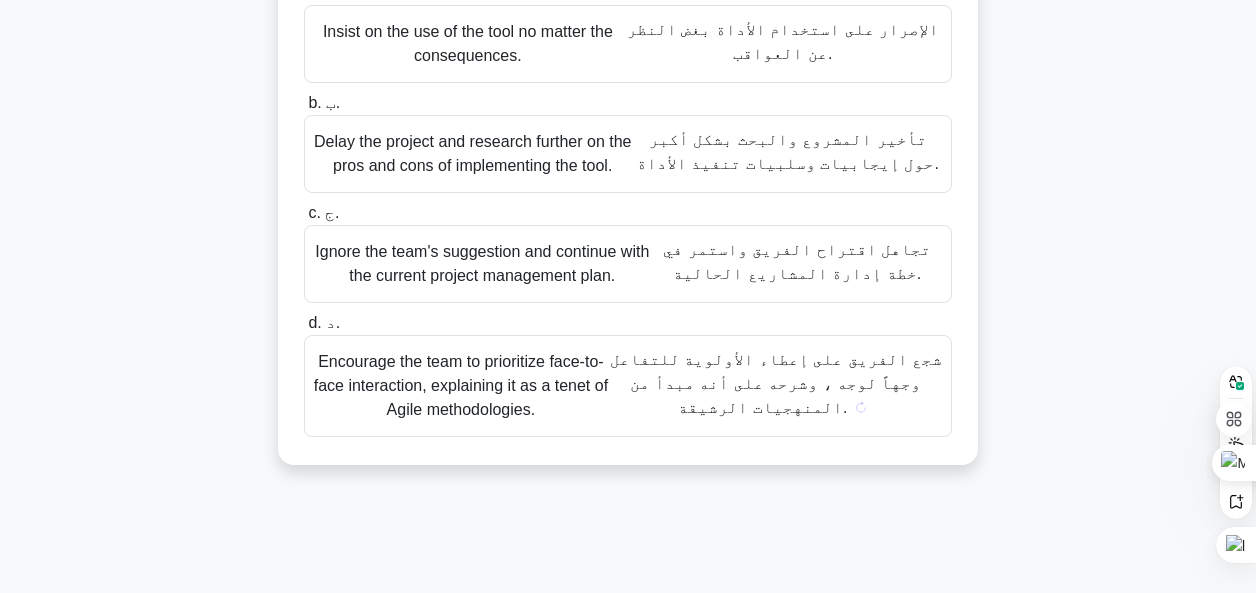 click on "شجع الفريق على إعطاء الأولوية للتفاعل وجهاً لوجه ، وشرحه على أنه مبدأ من المنهجيات الرشيقة." at bounding box center [776, 384] 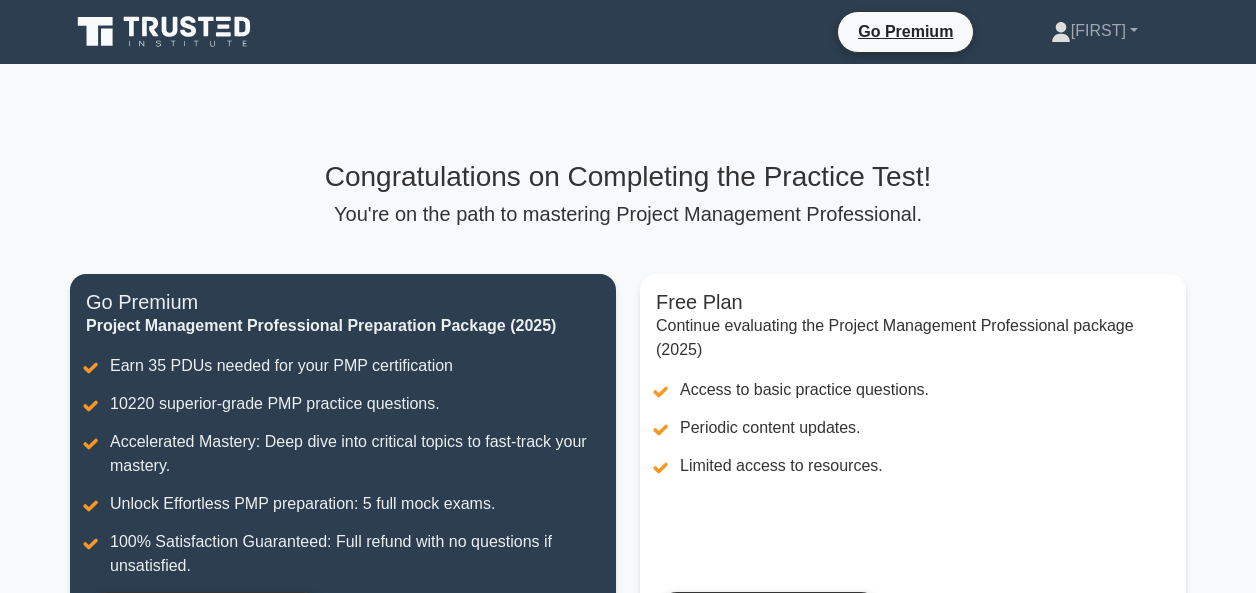 scroll, scrollTop: 0, scrollLeft: 0, axis: both 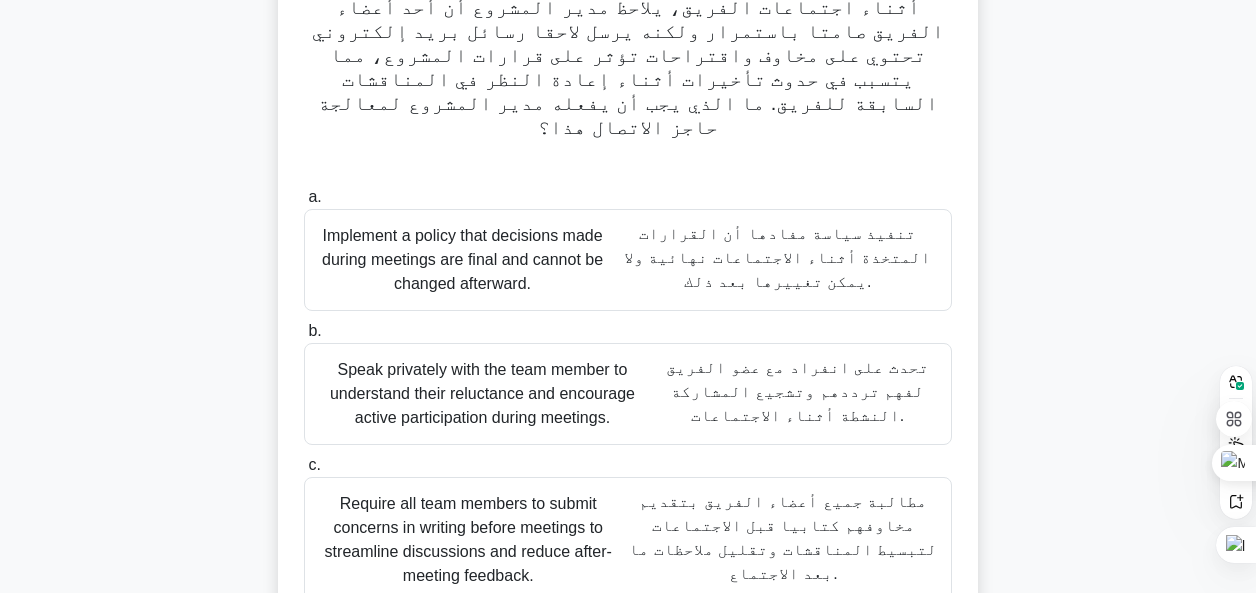 click on "b." at bounding box center [314, 330] 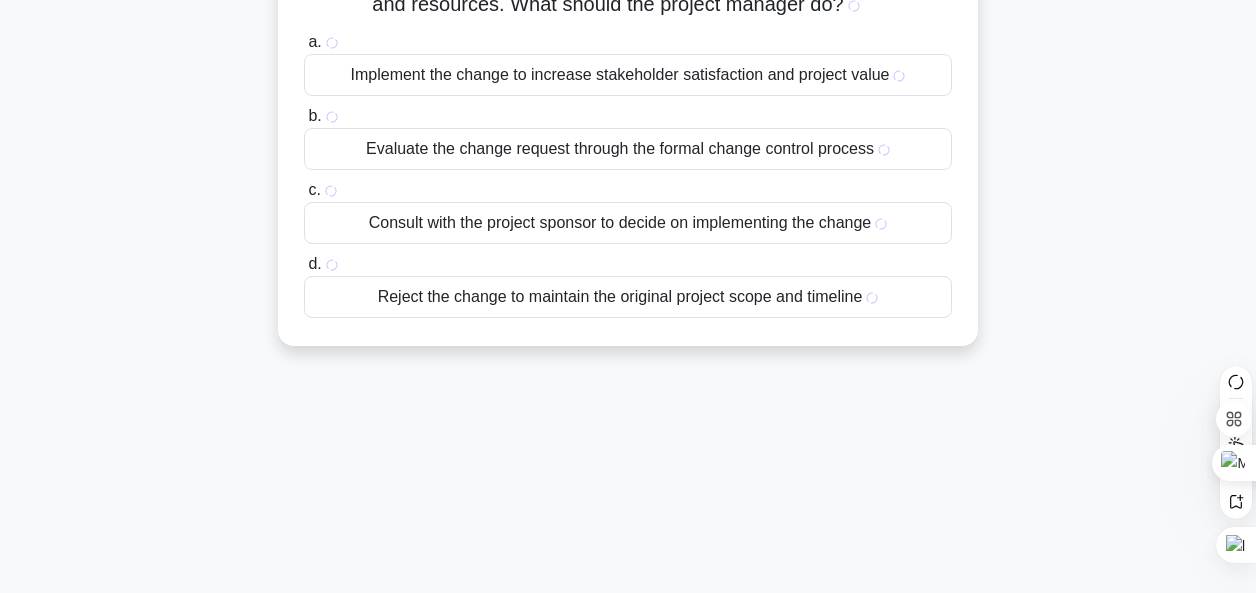 scroll, scrollTop: 0, scrollLeft: 0, axis: both 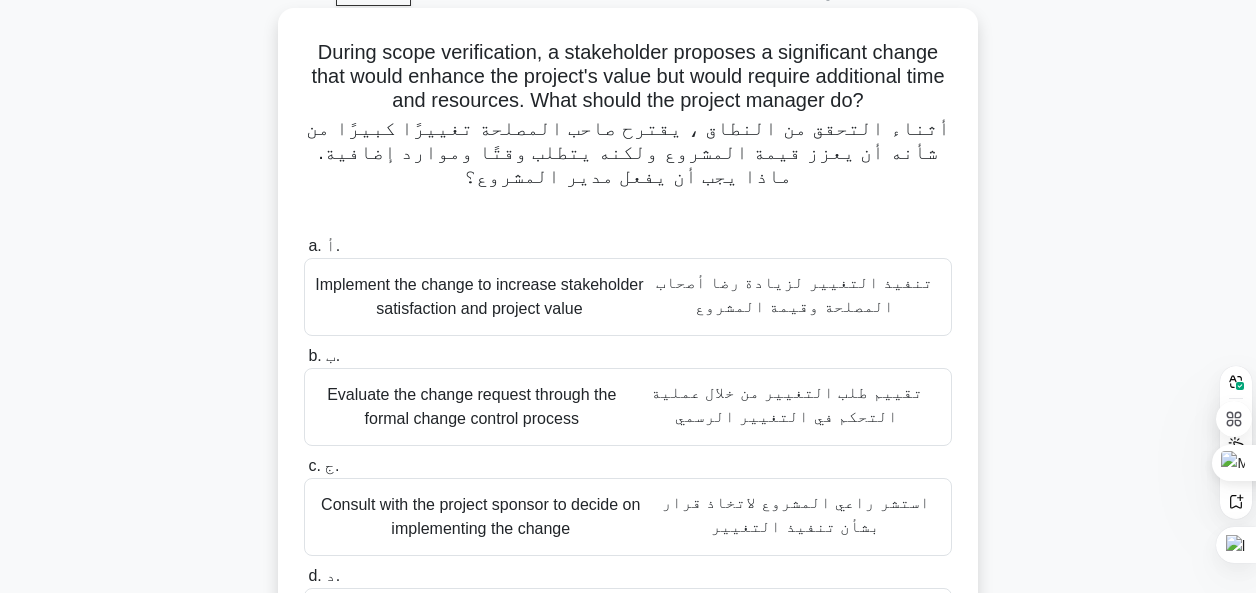 click on "ب." at bounding box center [331, 355] 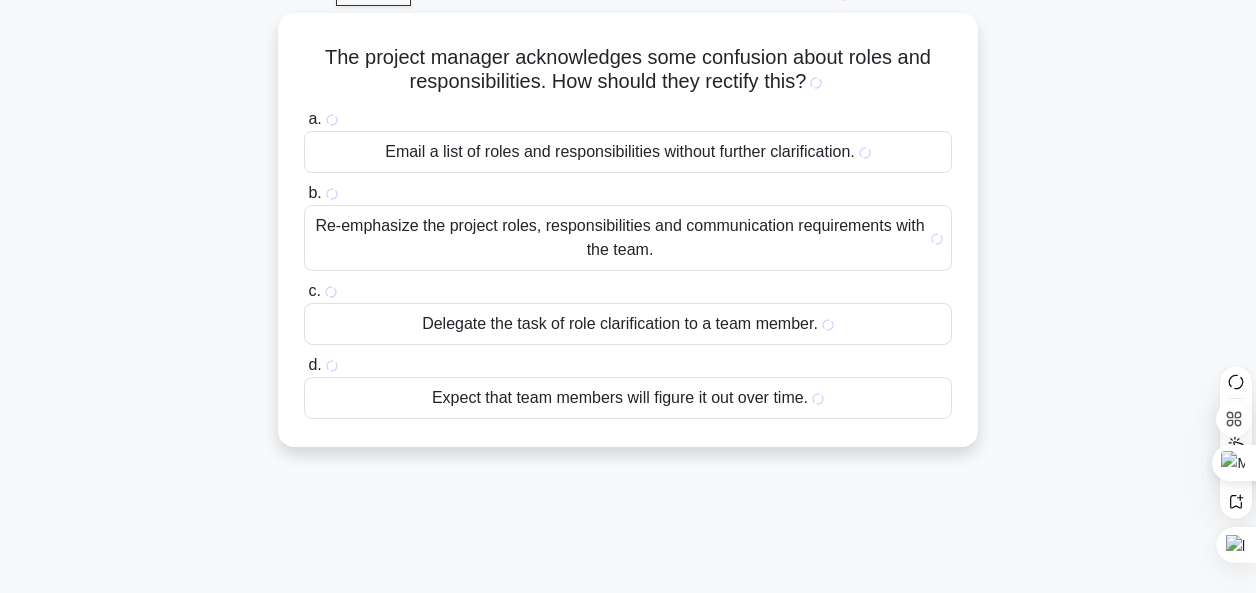 scroll, scrollTop: 0, scrollLeft: 0, axis: both 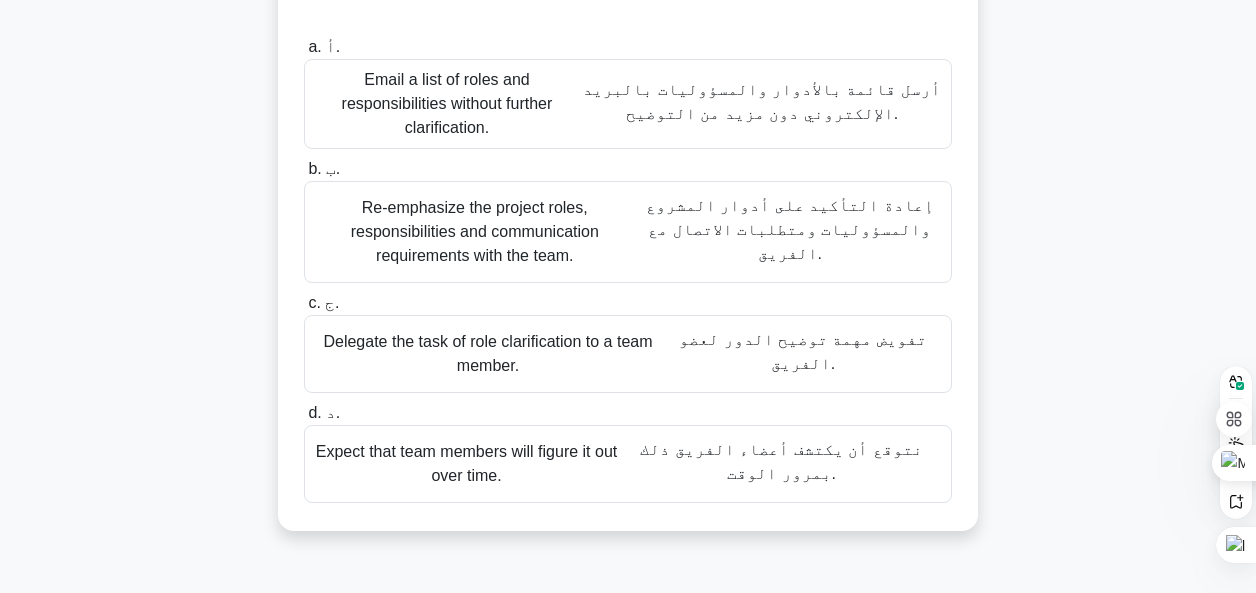 click on "b. ب." at bounding box center (324, 168) 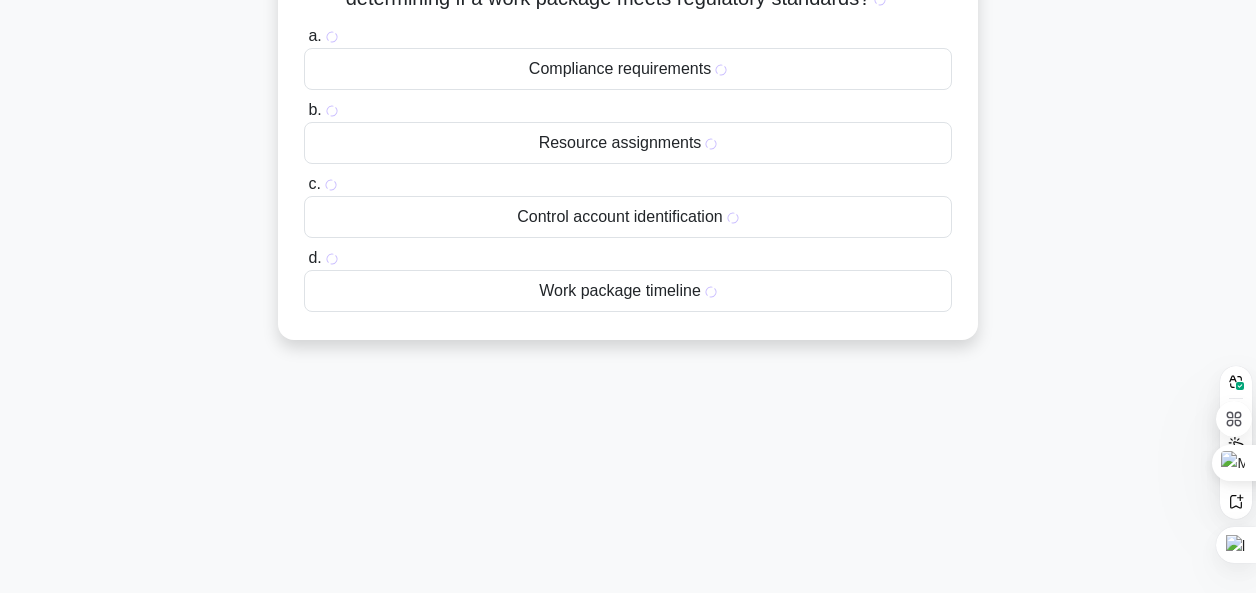 scroll, scrollTop: 0, scrollLeft: 0, axis: both 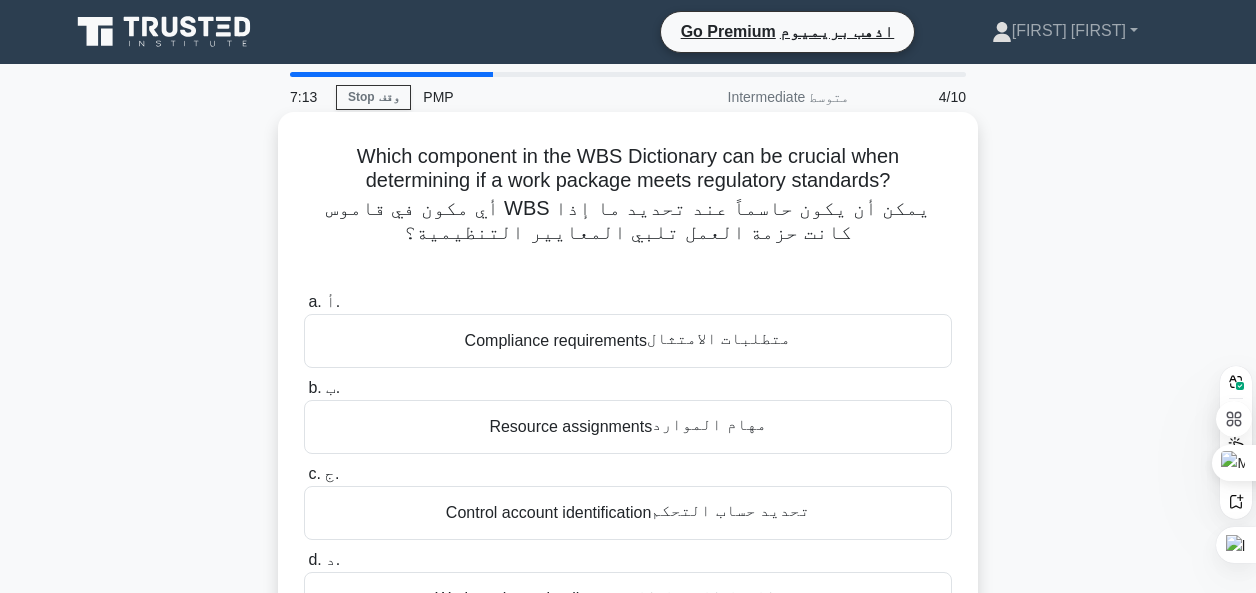 click on "أ." at bounding box center (331, 301) 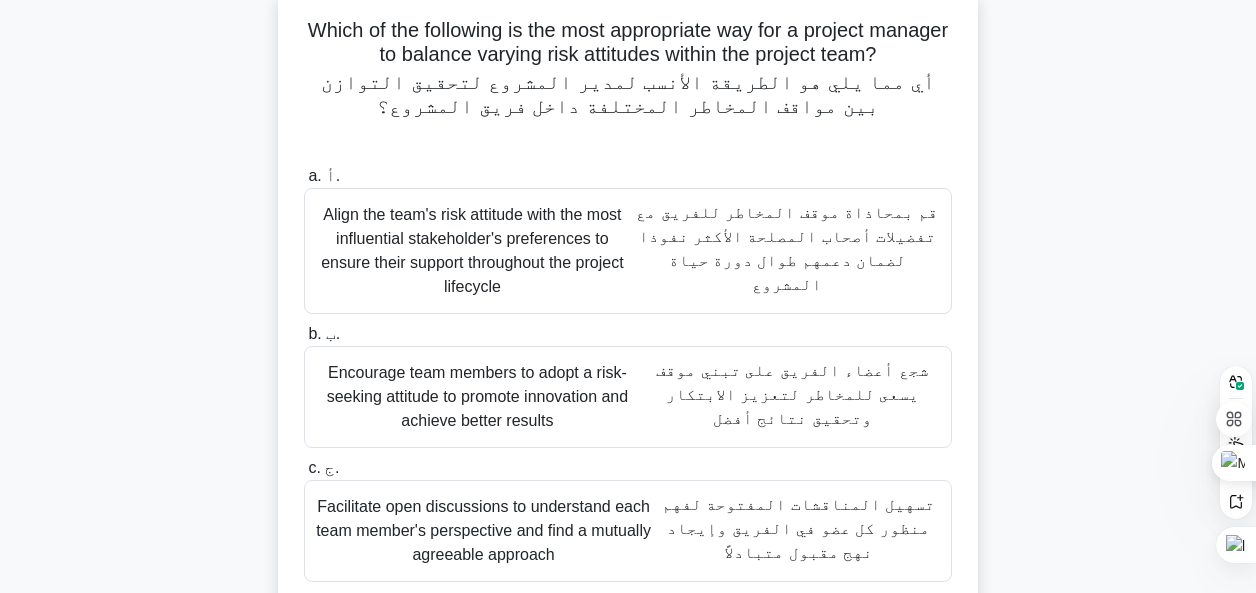 scroll, scrollTop: 140, scrollLeft: 0, axis: vertical 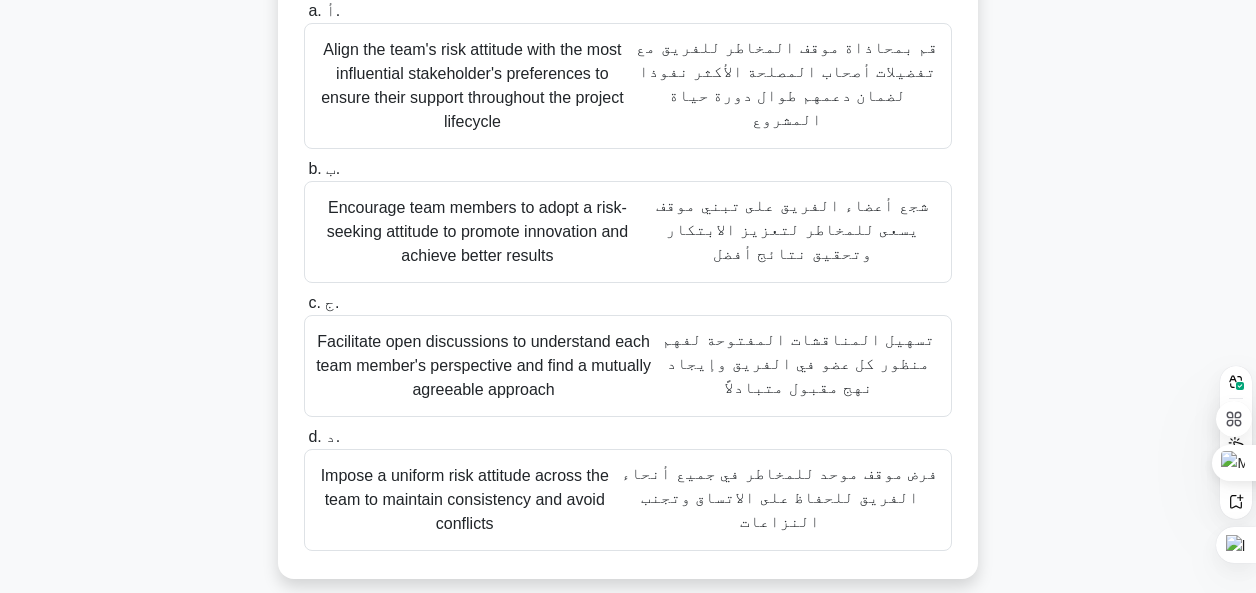 click on "ج." at bounding box center [330, 302] 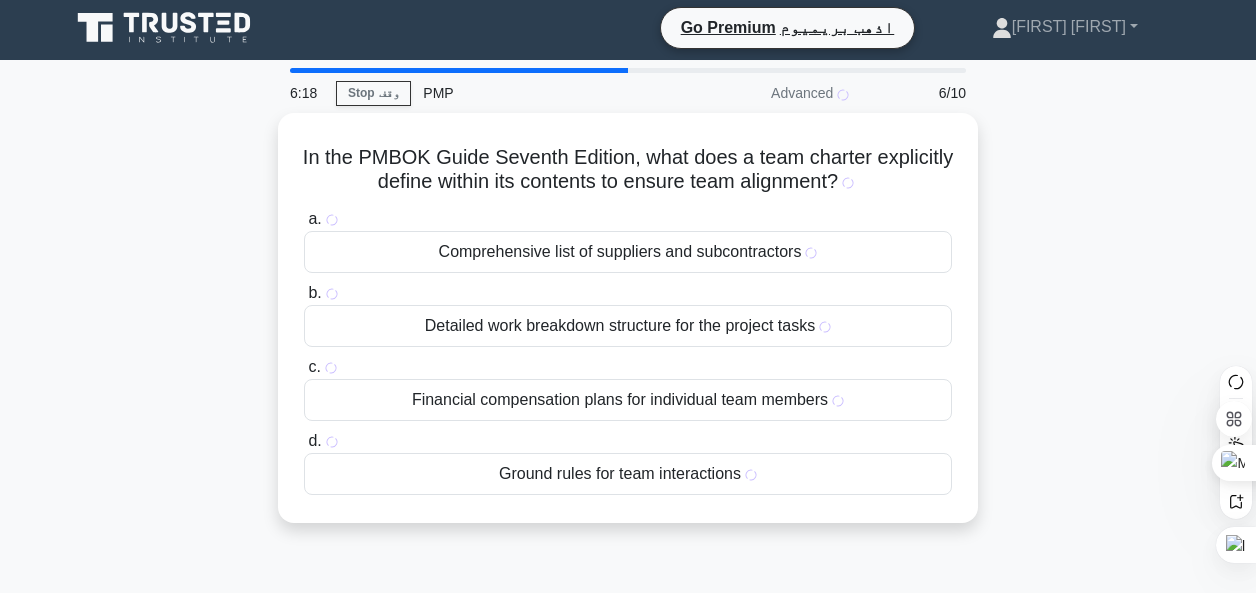 scroll, scrollTop: 0, scrollLeft: 0, axis: both 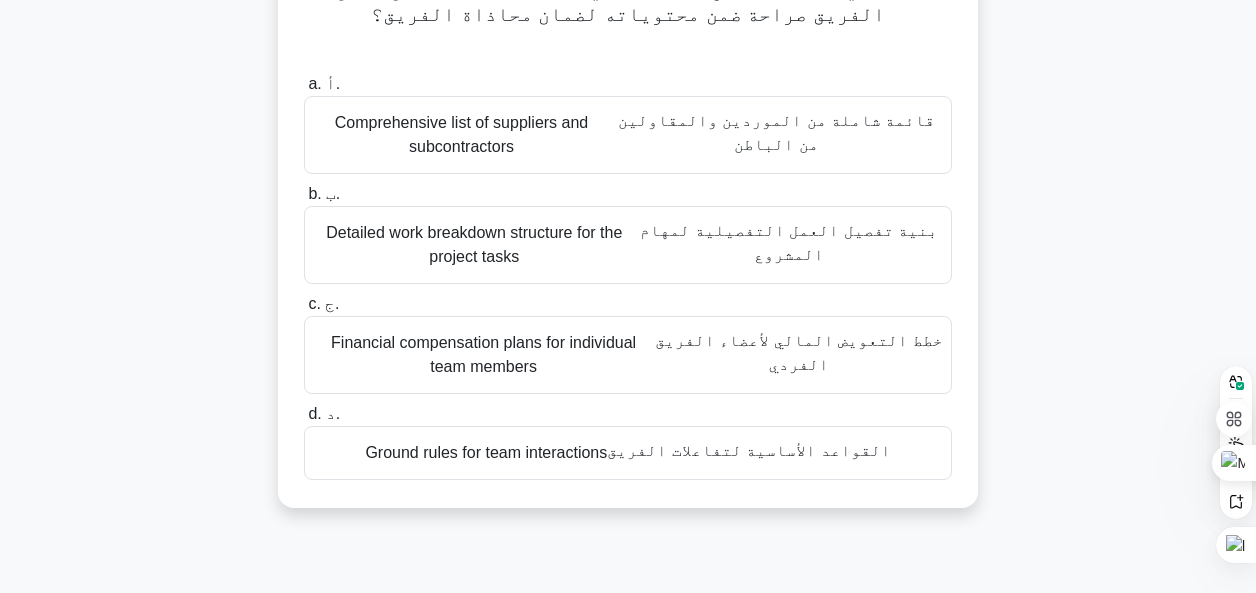 click on "d. د." at bounding box center (324, 413) 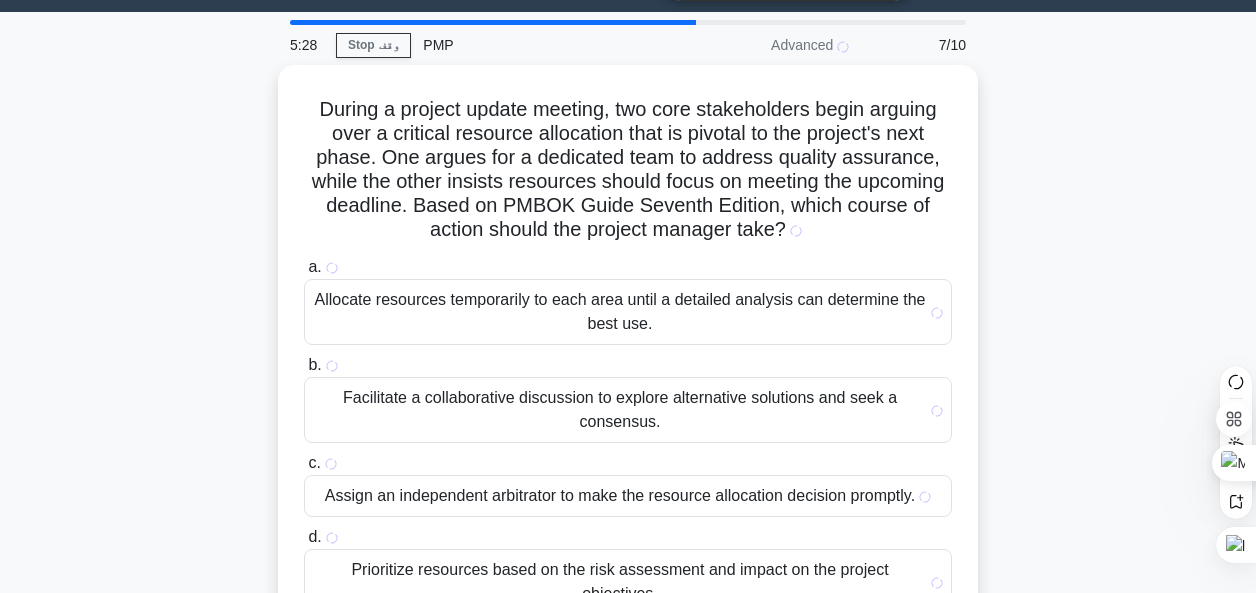scroll, scrollTop: 0, scrollLeft: 0, axis: both 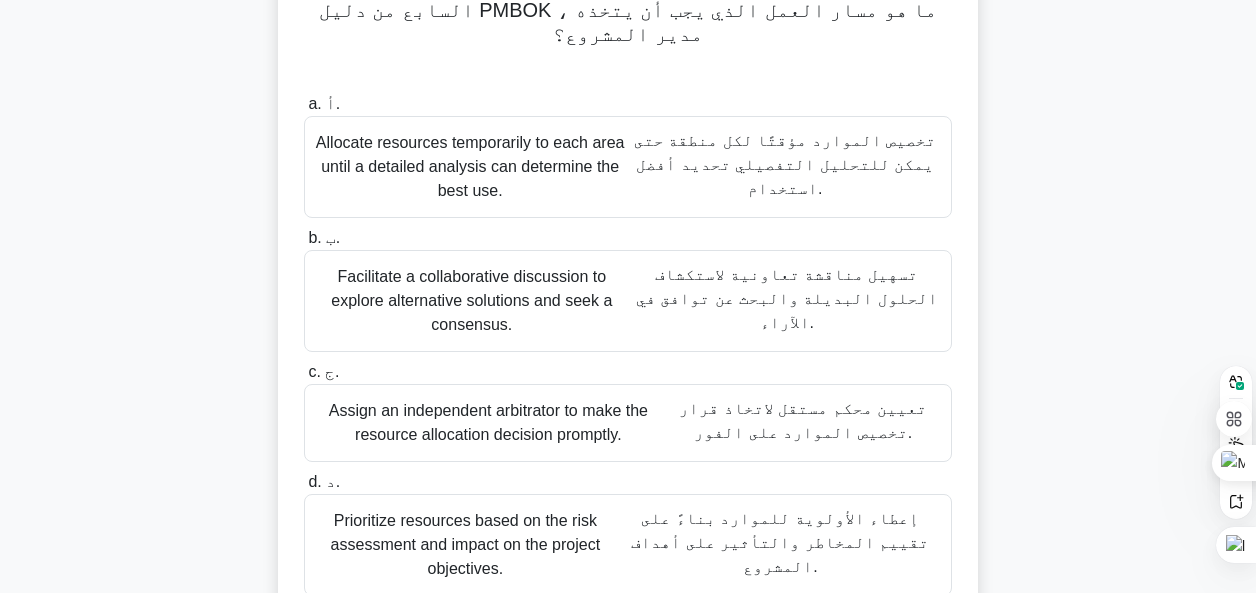 click on "d. د." at bounding box center (324, 481) 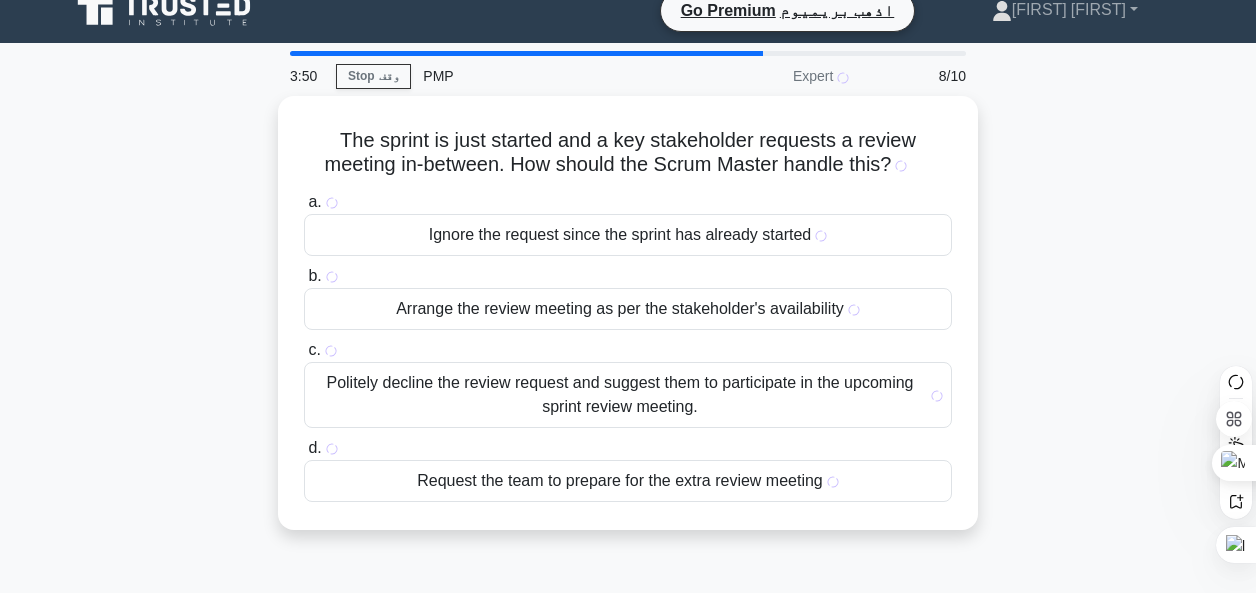 scroll, scrollTop: 0, scrollLeft: 0, axis: both 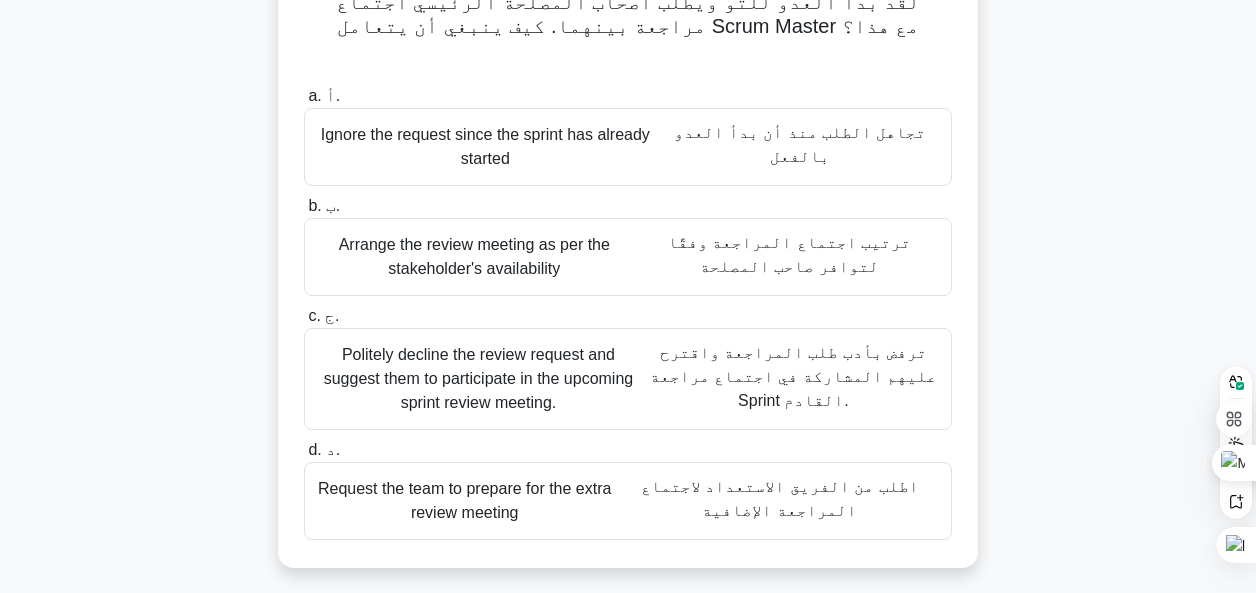 click on "b. ب." at bounding box center (324, 205) 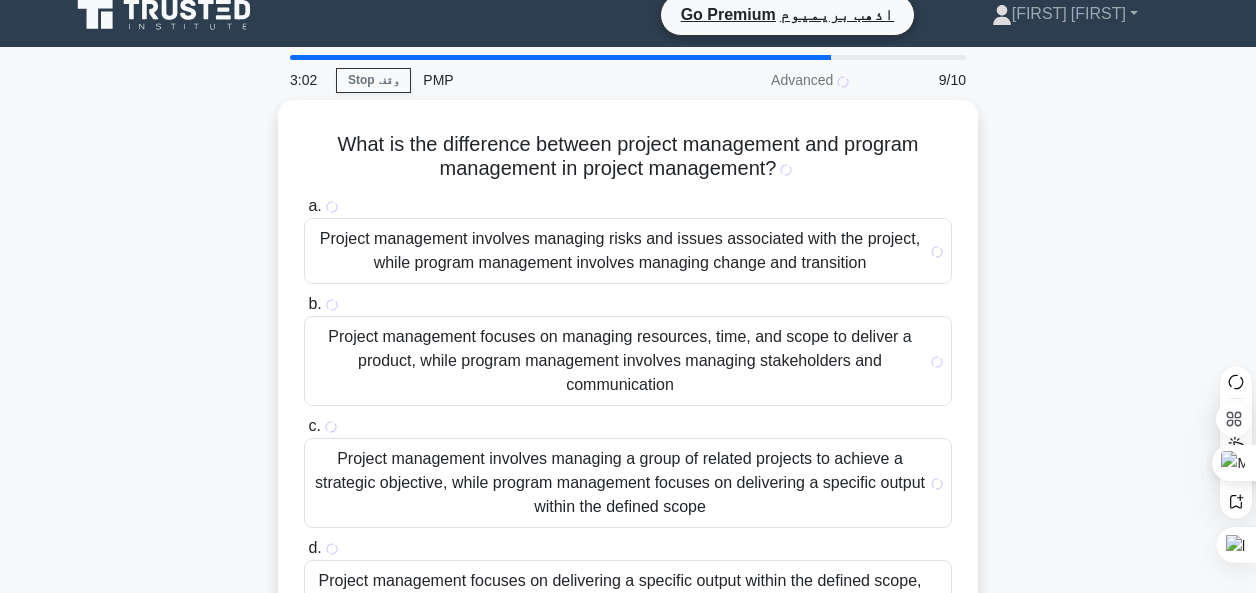 scroll, scrollTop: 0, scrollLeft: 0, axis: both 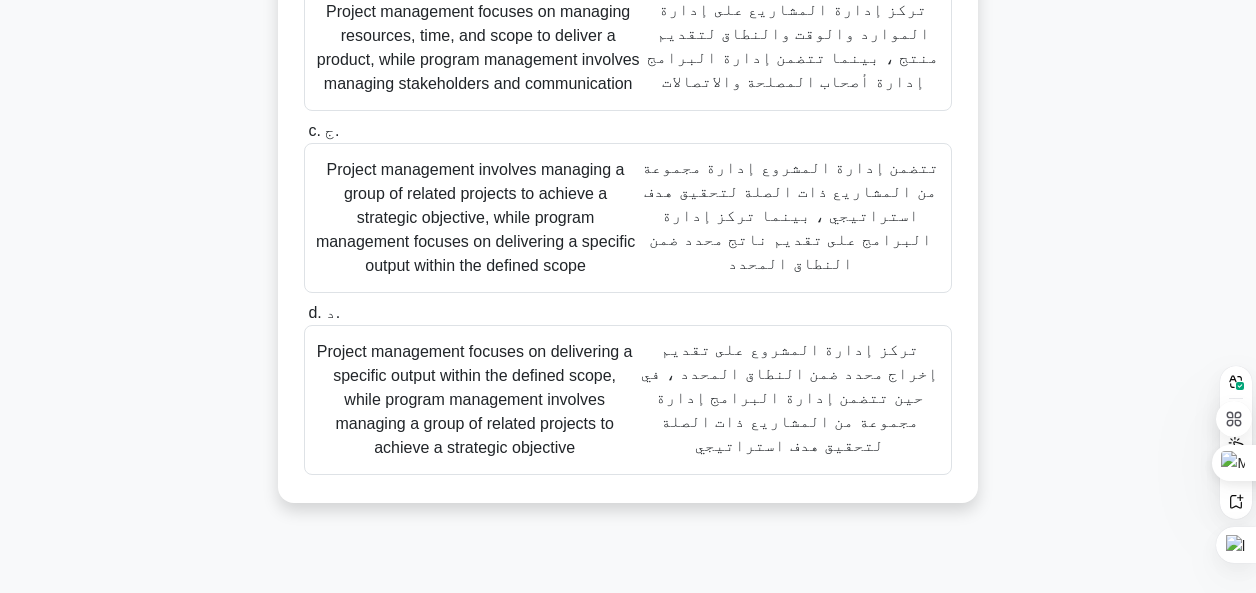 click on "d. د." at bounding box center [324, 312] 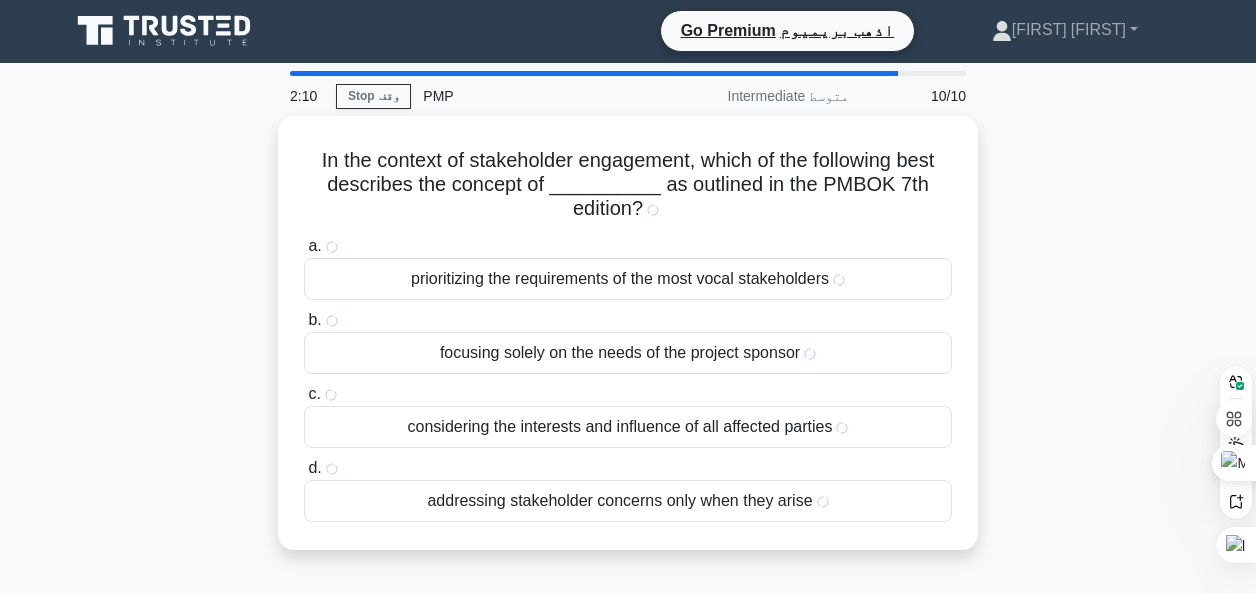 scroll, scrollTop: 0, scrollLeft: 0, axis: both 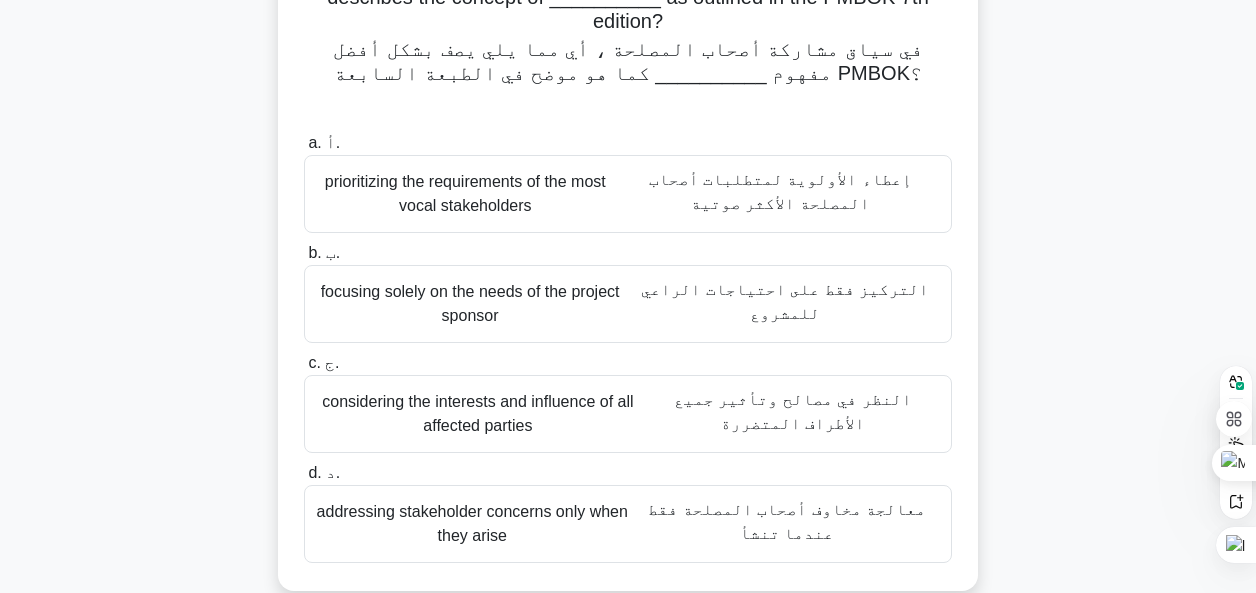 click on "c. ج." at bounding box center (323, 362) 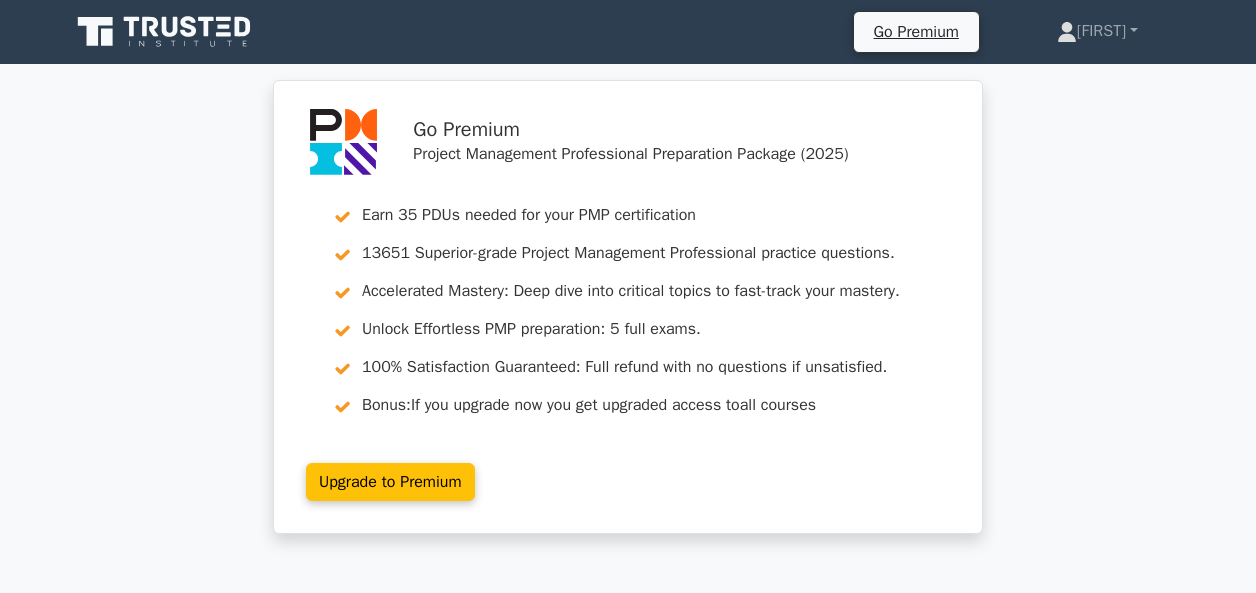 scroll, scrollTop: 0, scrollLeft: 0, axis: both 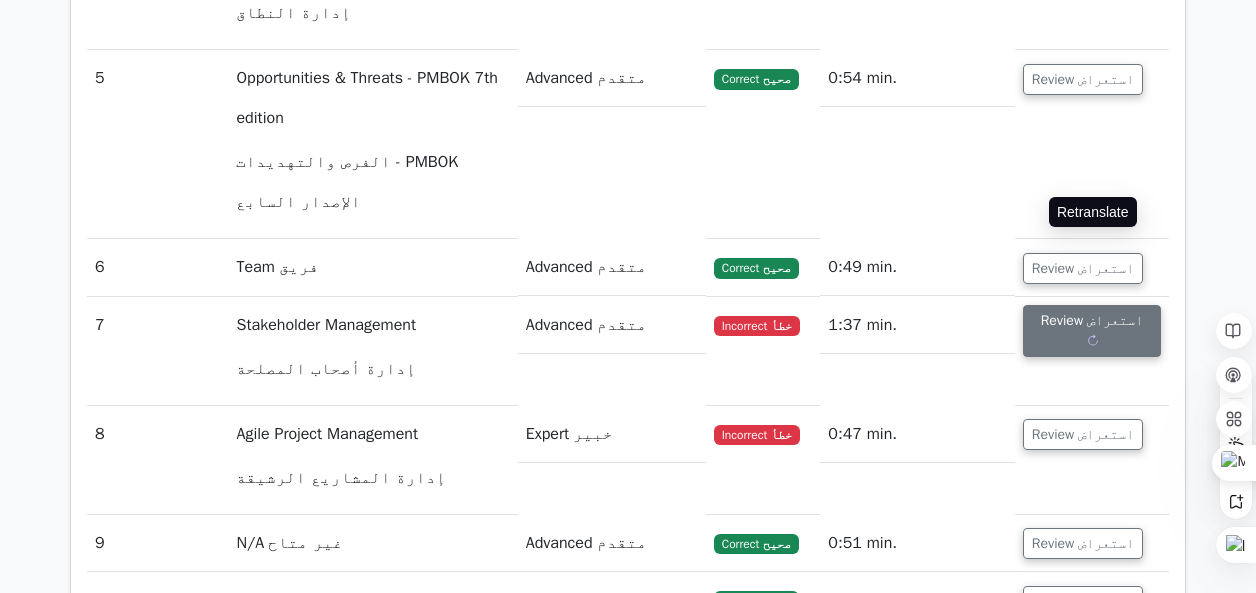 click 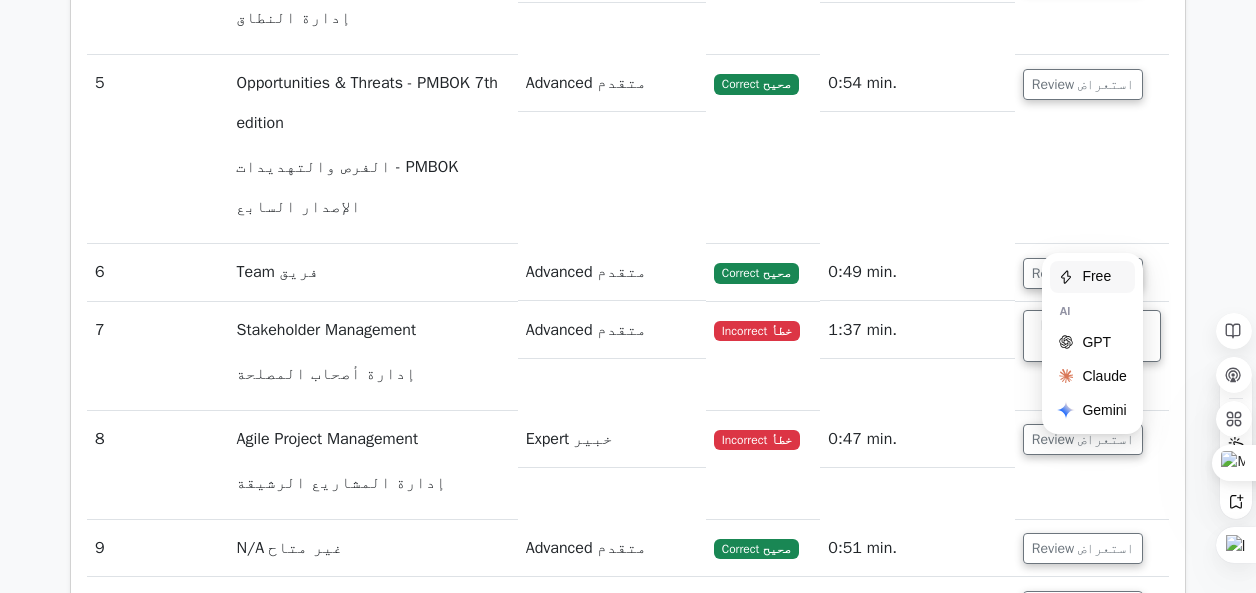 click on "Free" at bounding box center [1091, 277] 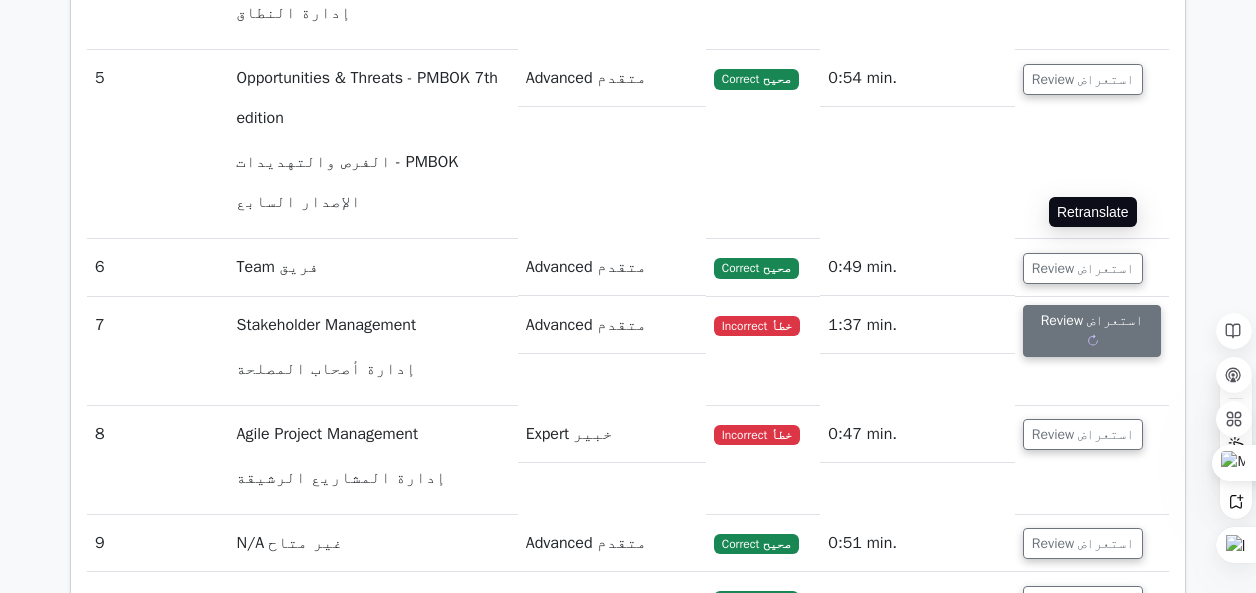 click 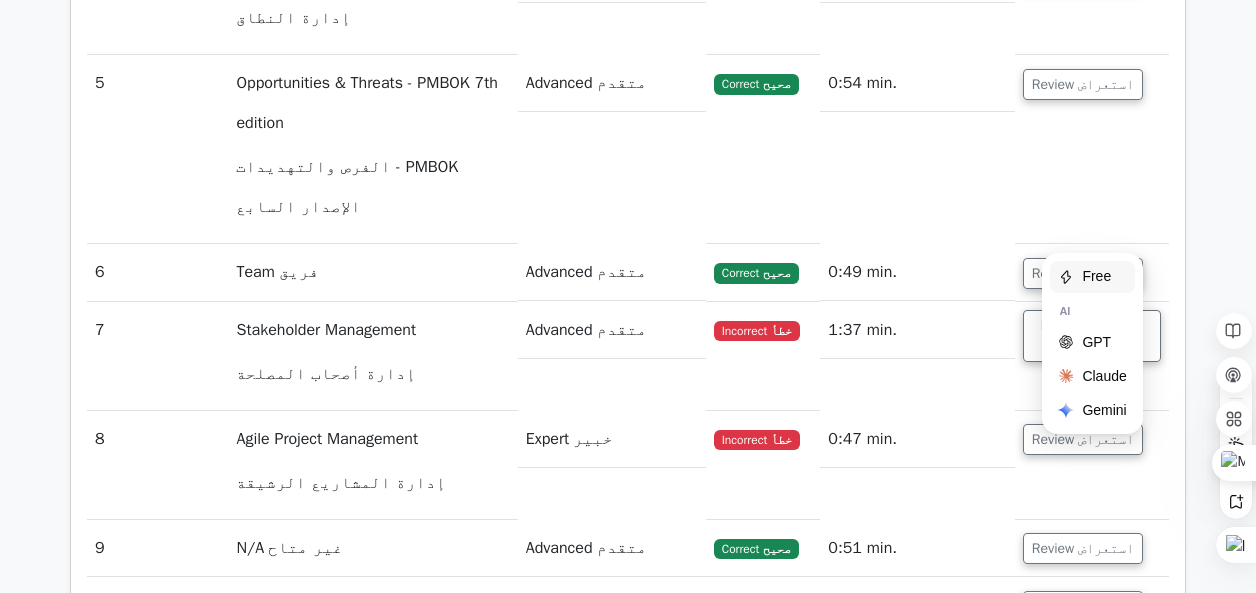 click on "Free" at bounding box center [1091, 277] 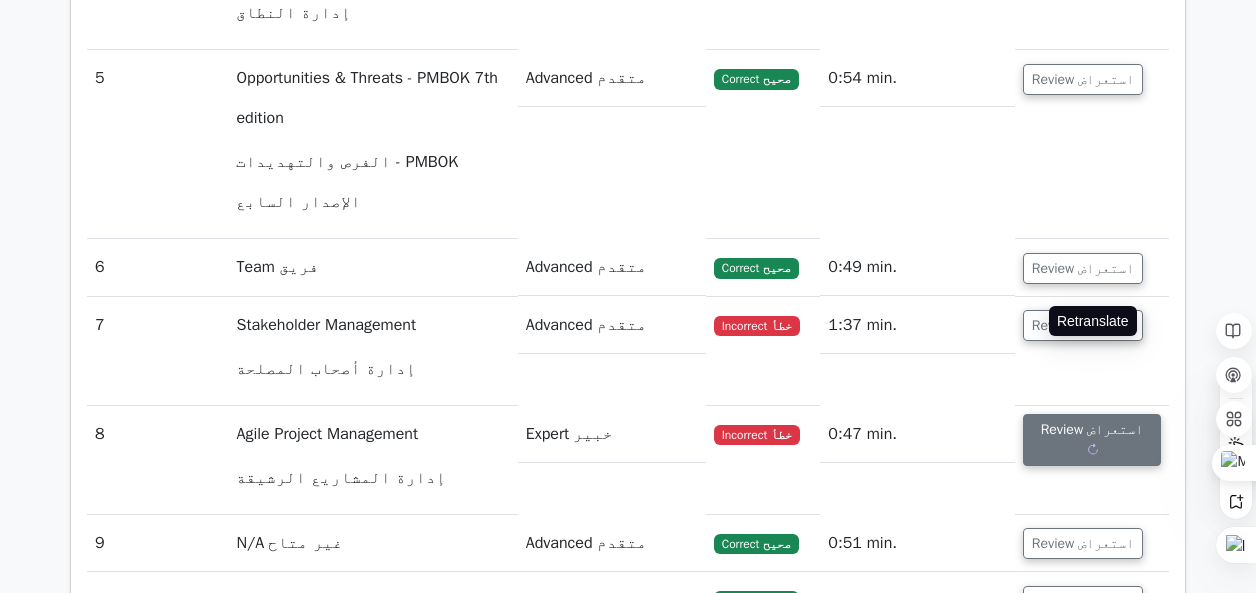click 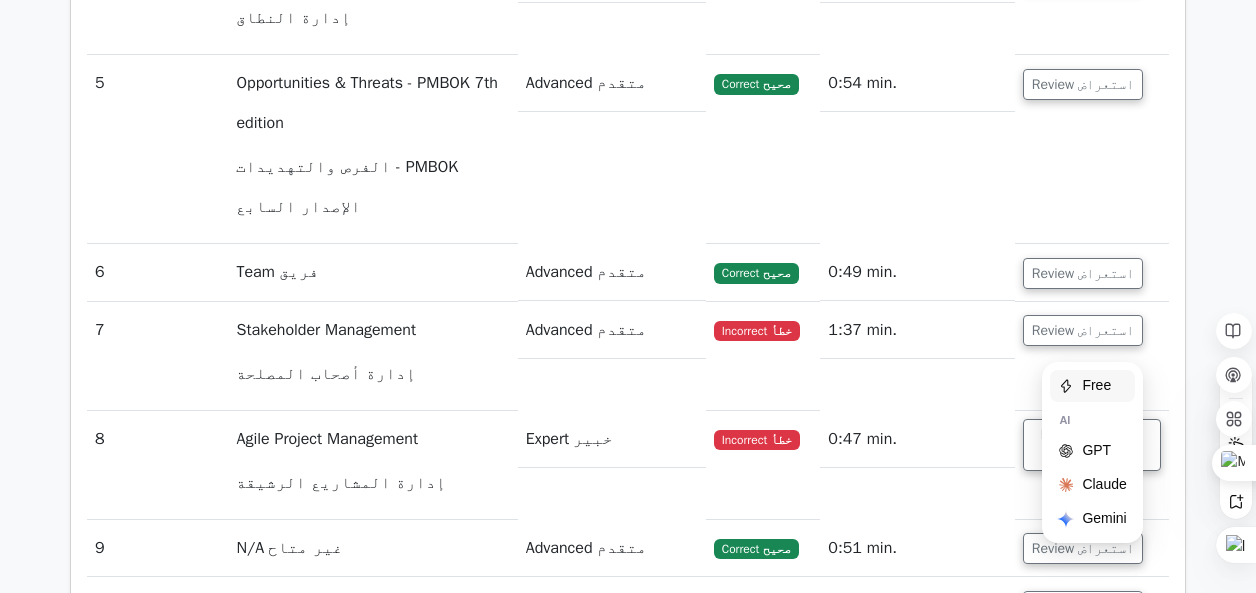 click on "Free" at bounding box center (1091, 386) 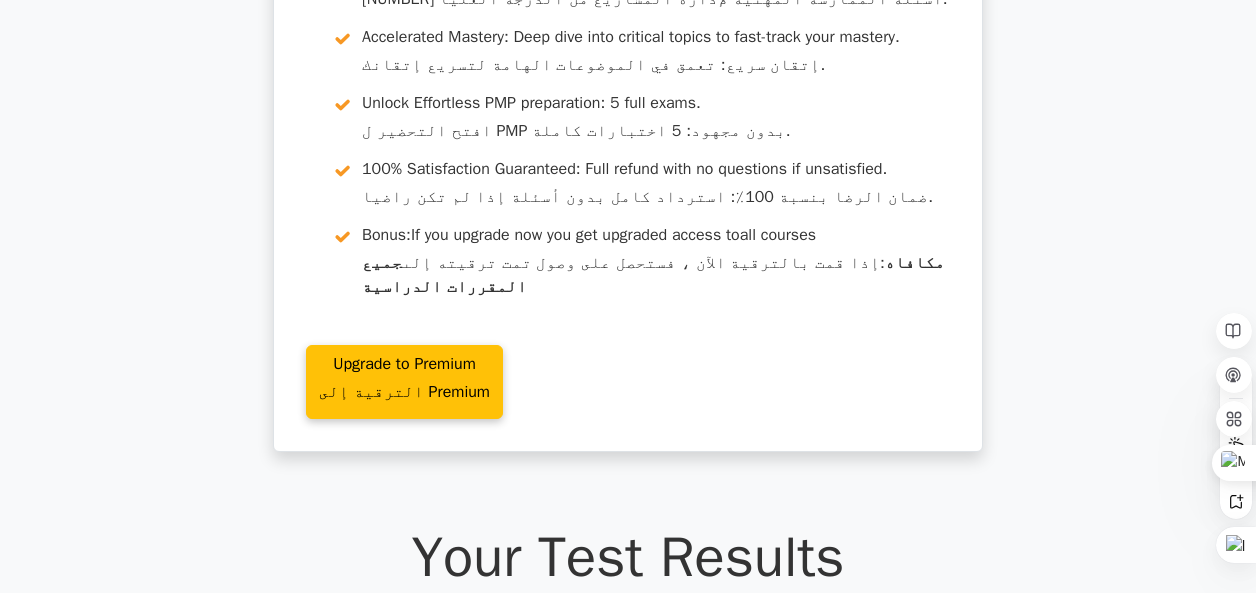 scroll, scrollTop: 0, scrollLeft: 0, axis: both 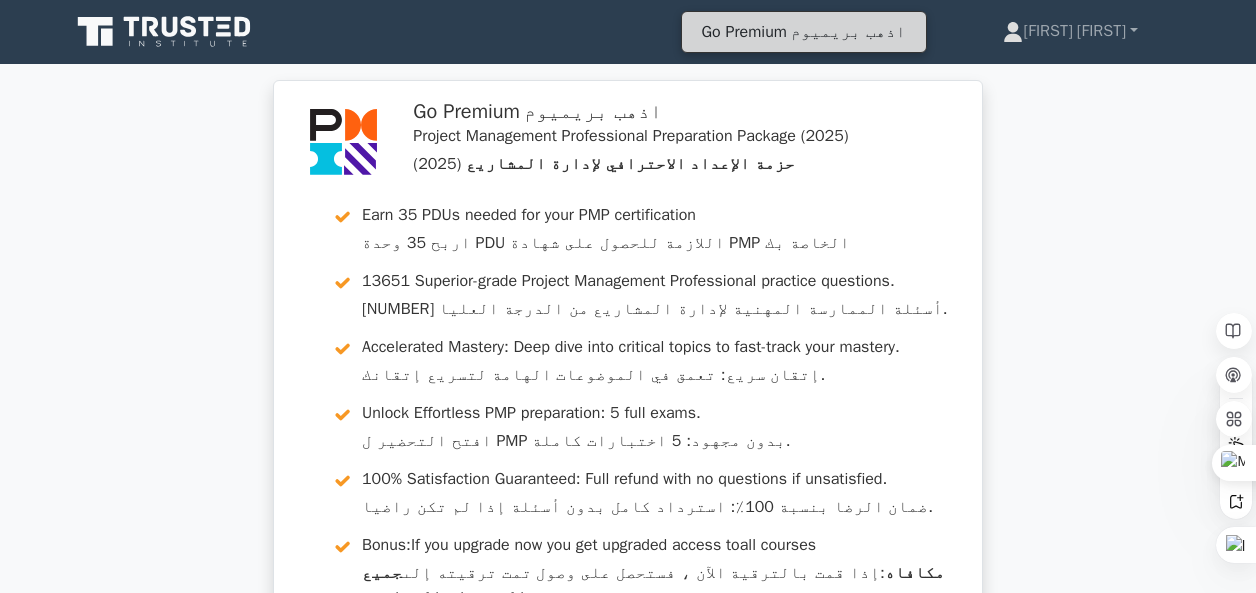 click on "Go Premium اذهب بريميوم" at bounding box center [804, 32] 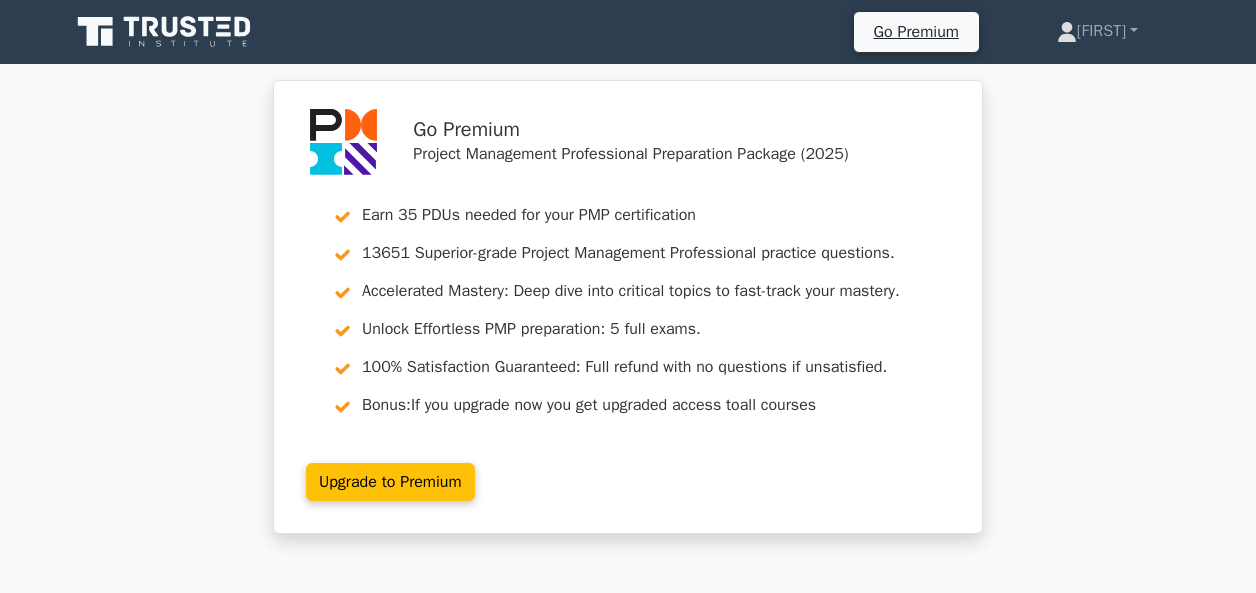 scroll, scrollTop: 0, scrollLeft: 0, axis: both 